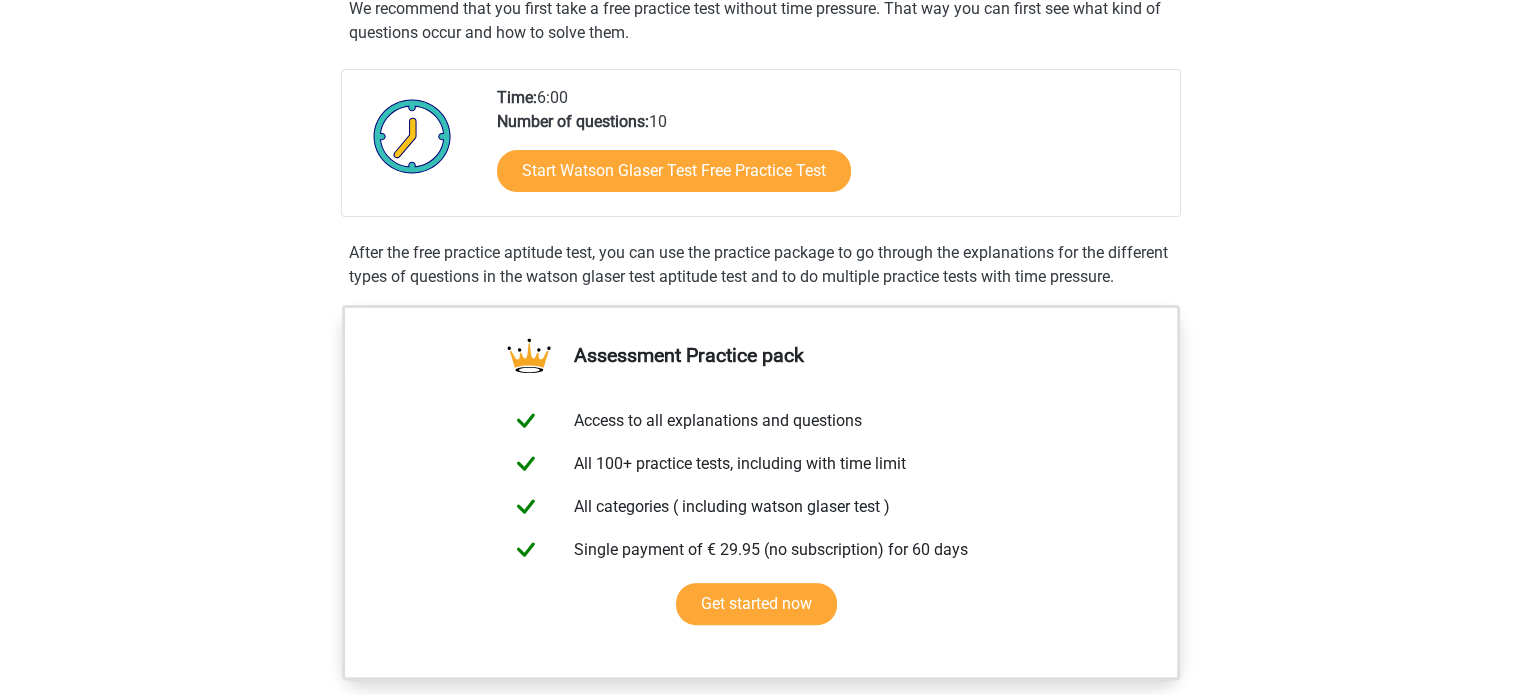 scroll, scrollTop: 411, scrollLeft: 0, axis: vertical 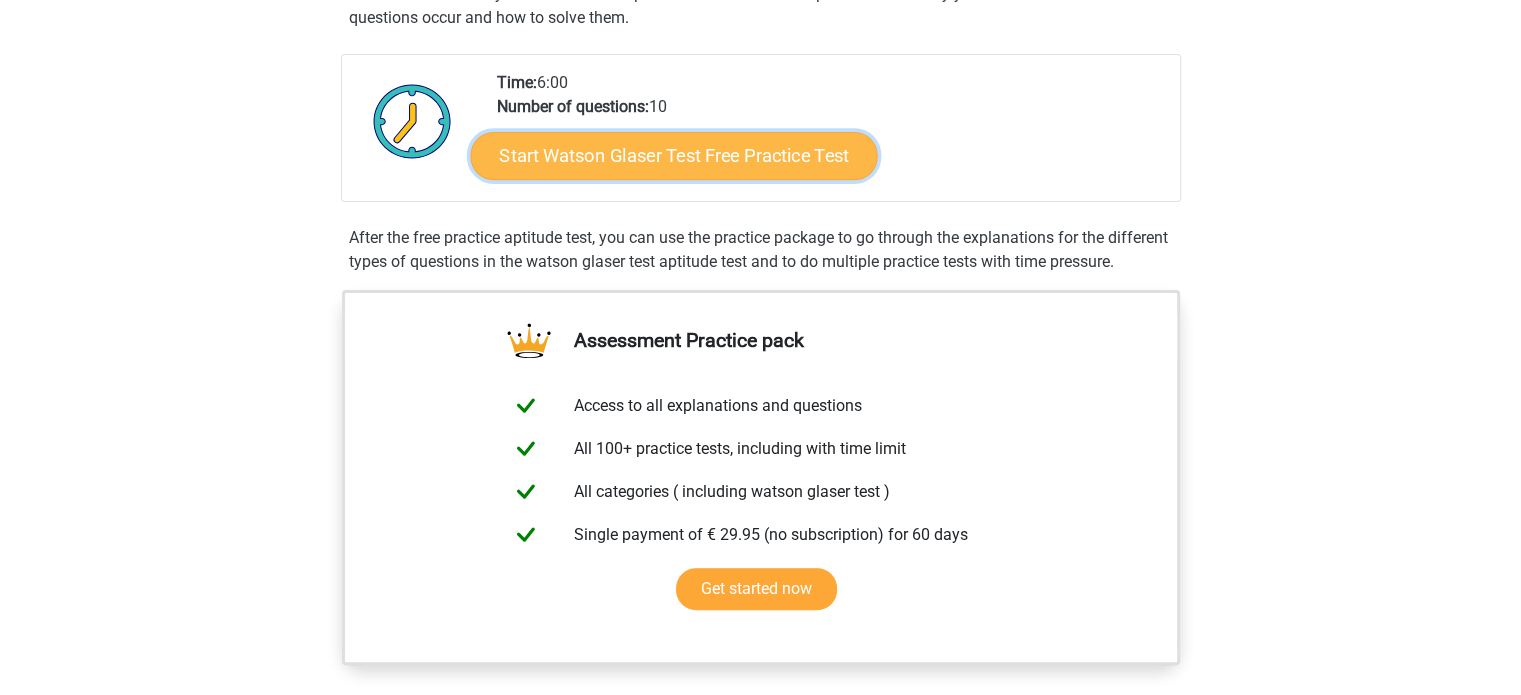 click on "Start Watson Glaser Test
Free Practice Test" at bounding box center (673, 156) 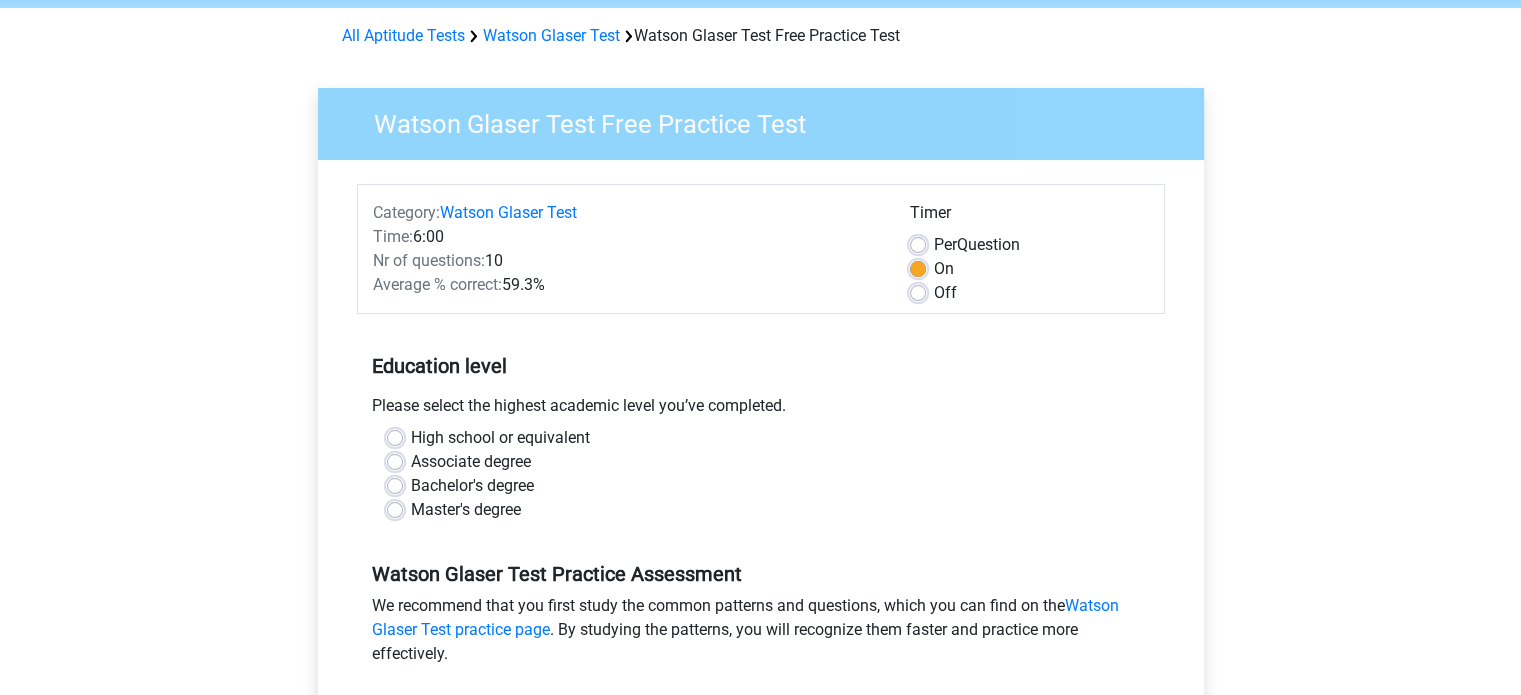 scroll, scrollTop: 68, scrollLeft: 0, axis: vertical 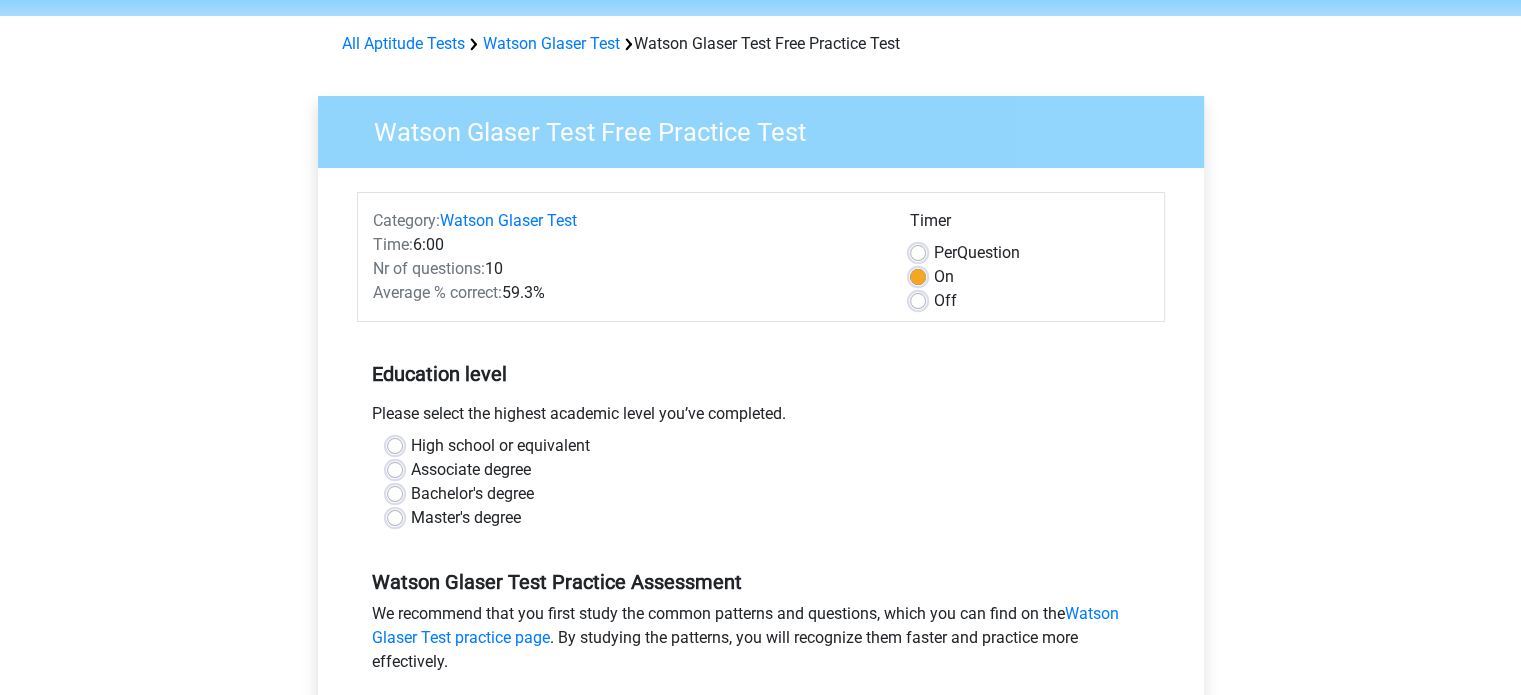 click on "Bachelor's degree" at bounding box center (472, 494) 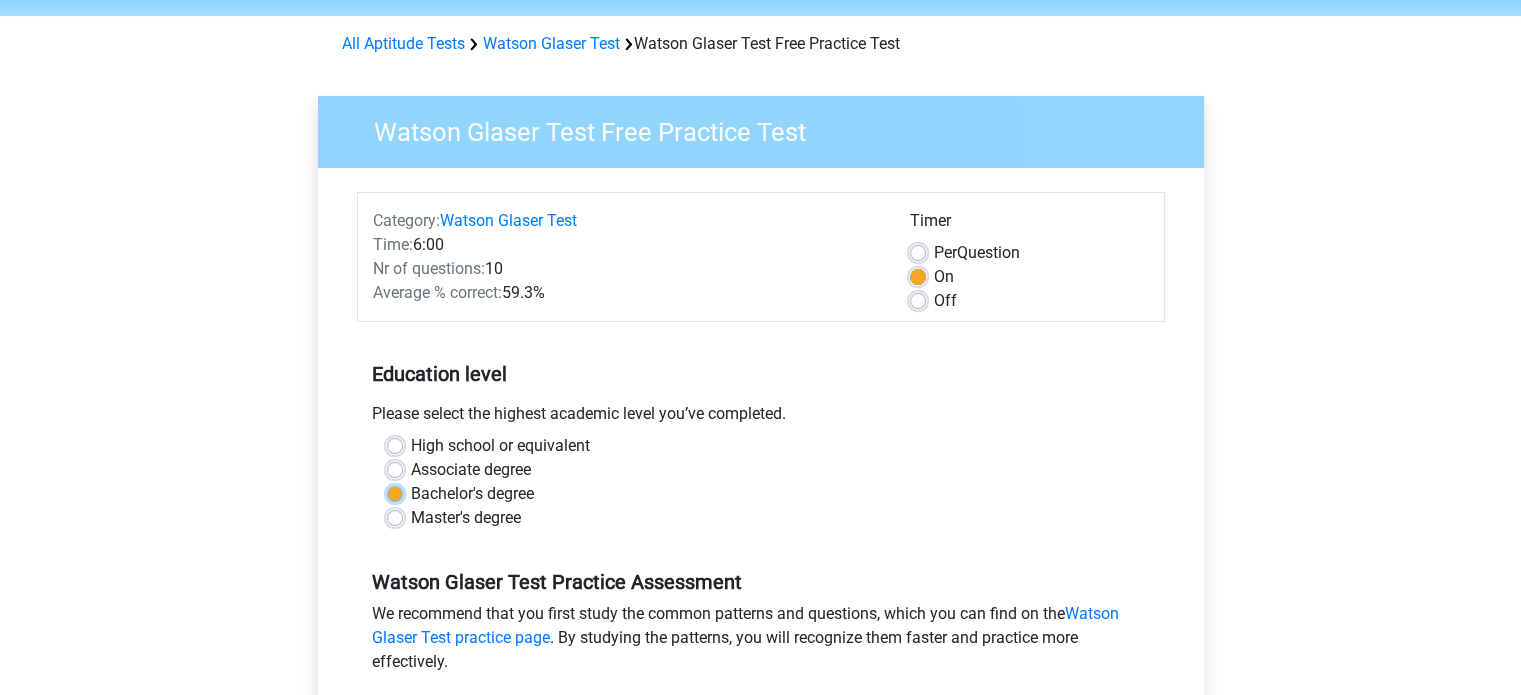 click on "Bachelor's degree" at bounding box center [395, 492] 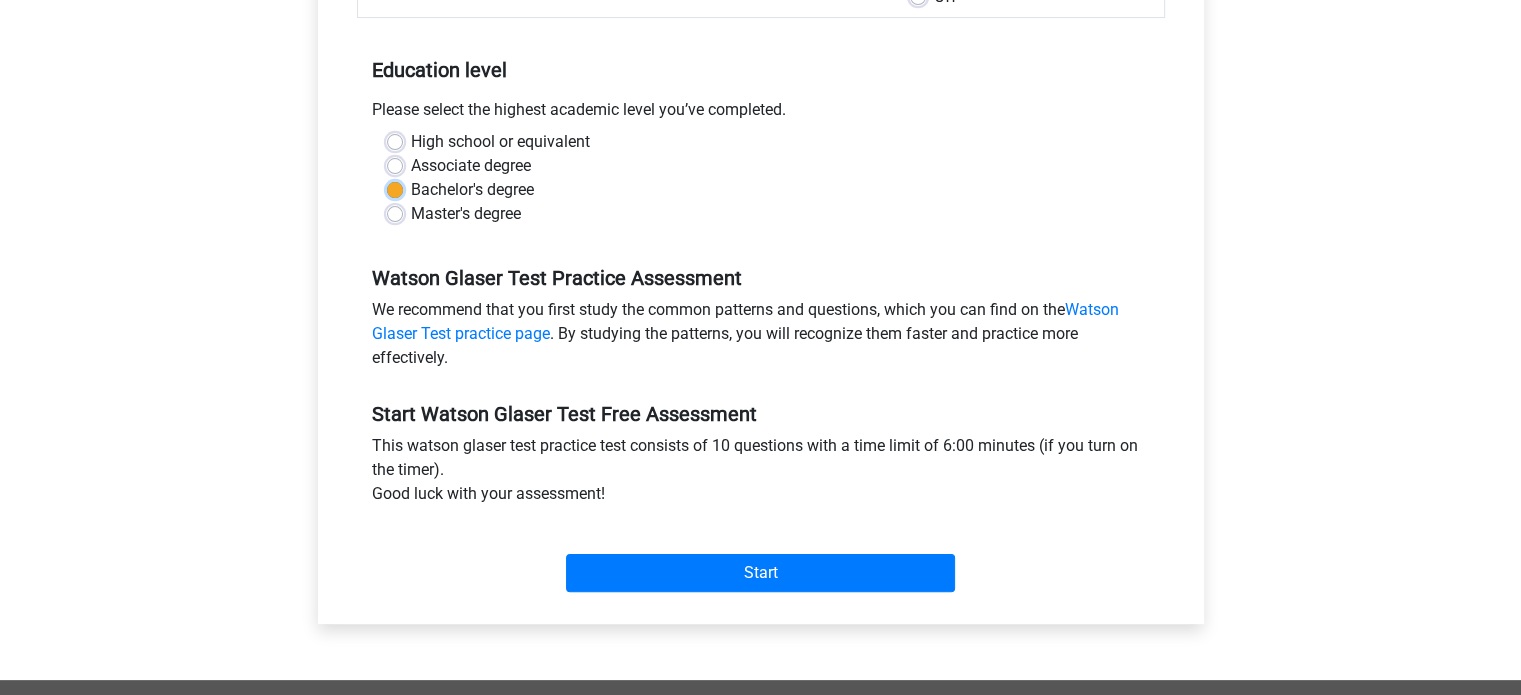 scroll, scrollTop: 372, scrollLeft: 0, axis: vertical 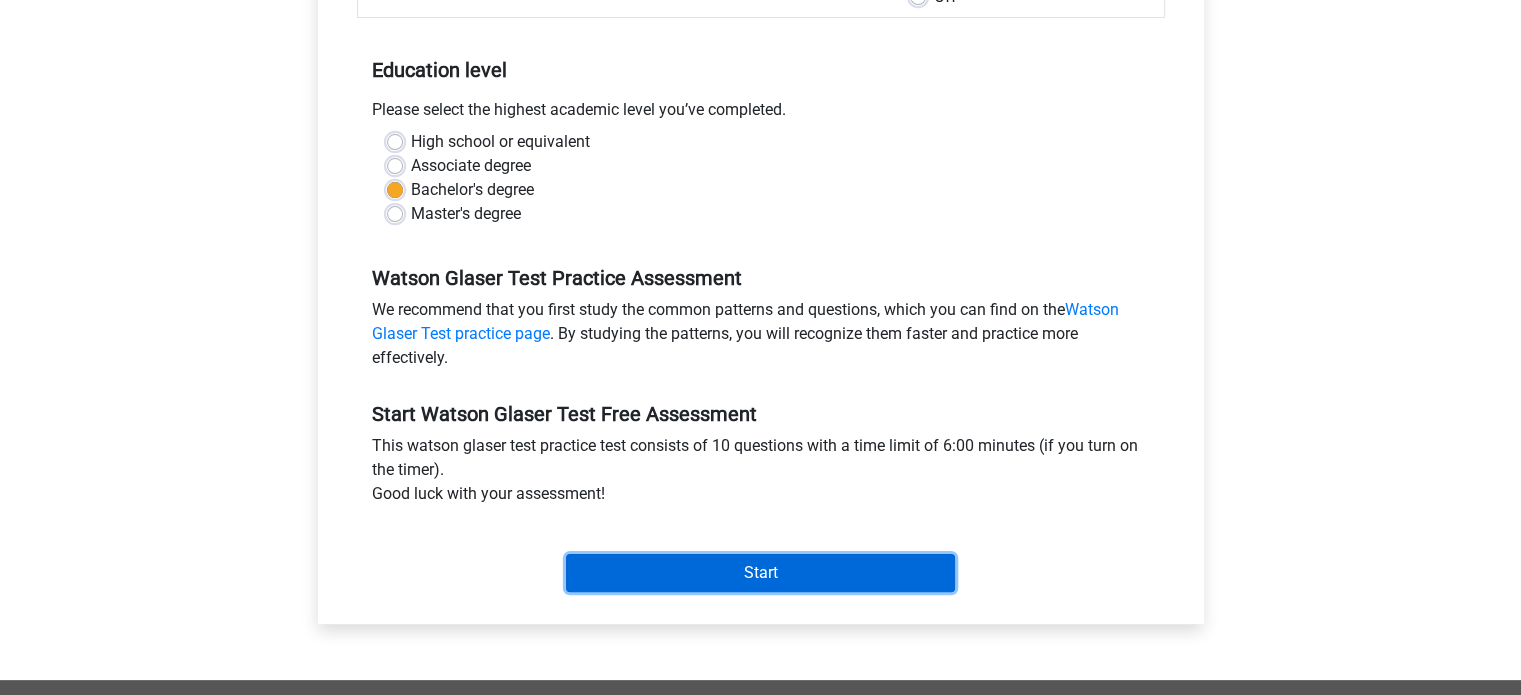 click on "Start" at bounding box center (760, 573) 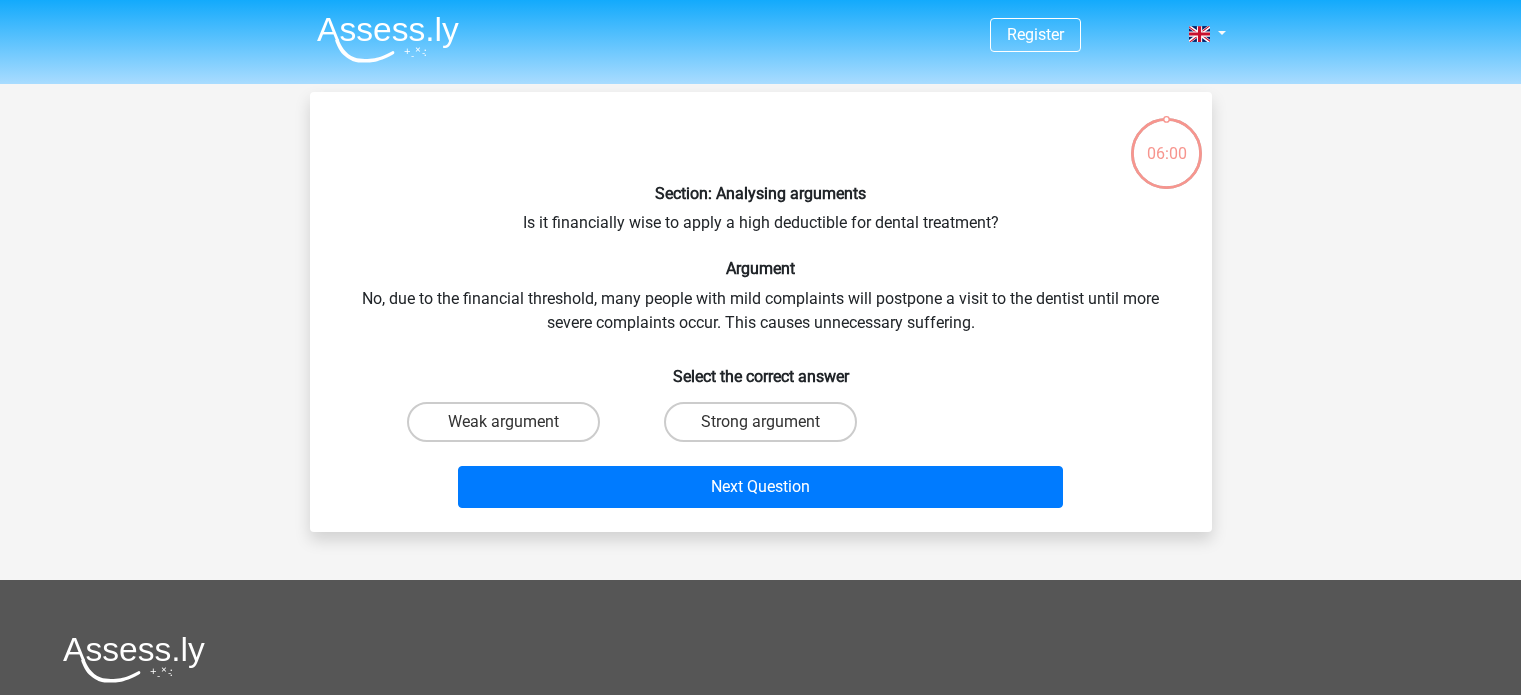 scroll, scrollTop: 0, scrollLeft: 0, axis: both 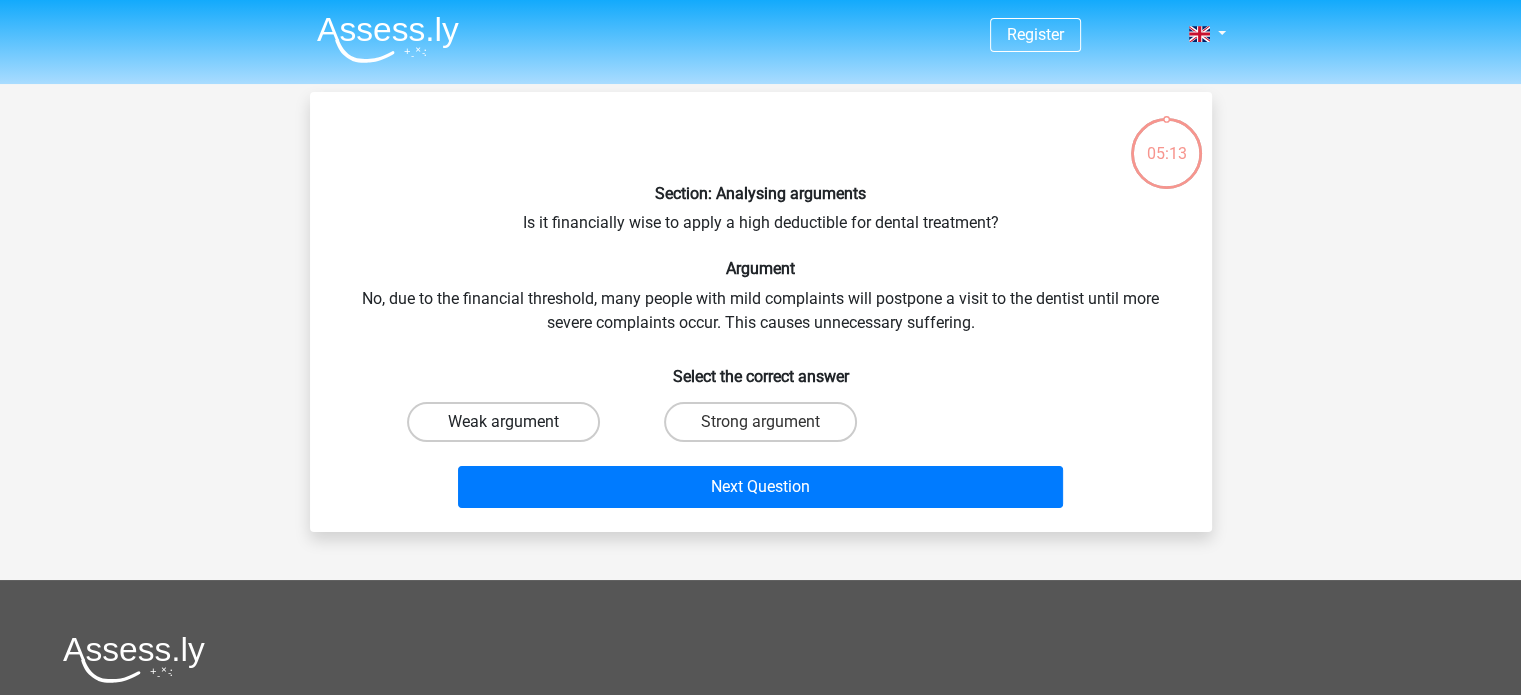click on "Weak argument" at bounding box center (503, 422) 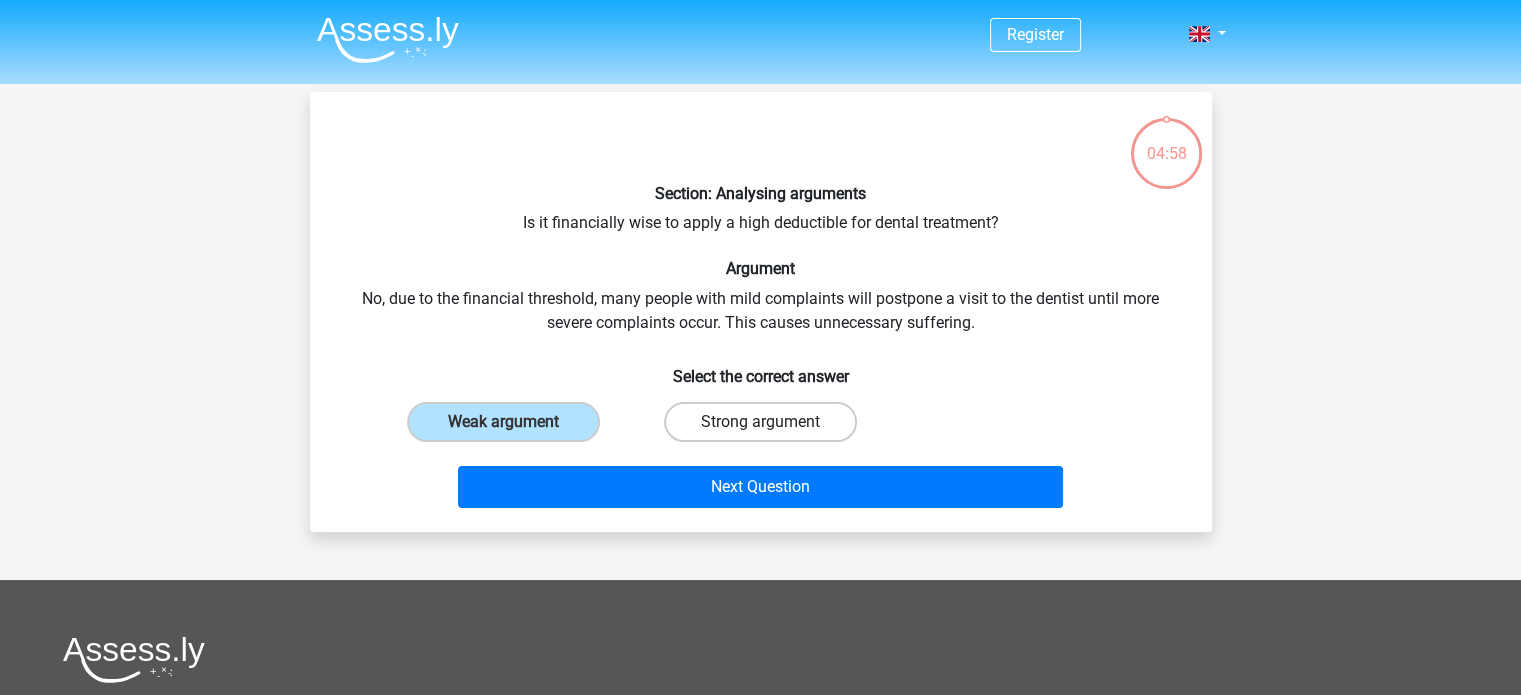 click on "Strong argument" at bounding box center (760, 422) 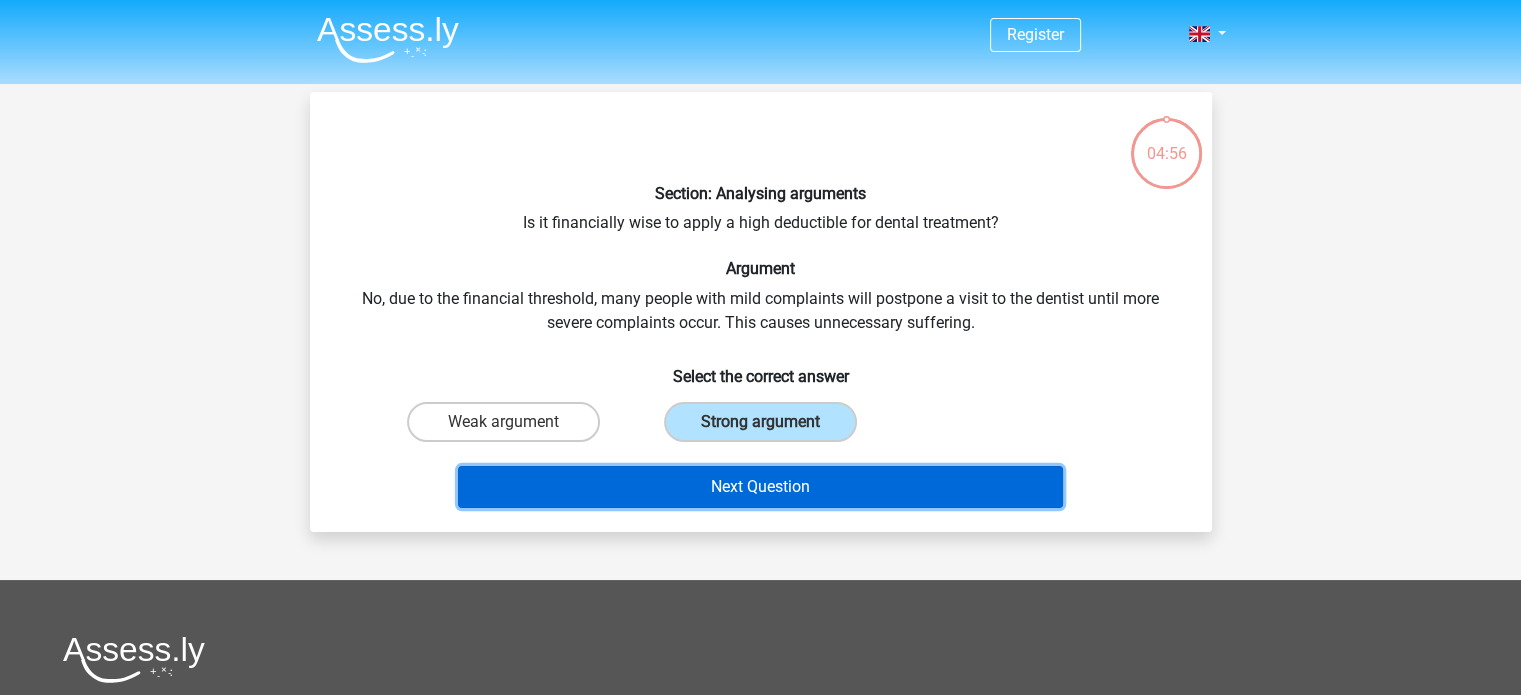 click on "Next Question" at bounding box center (760, 487) 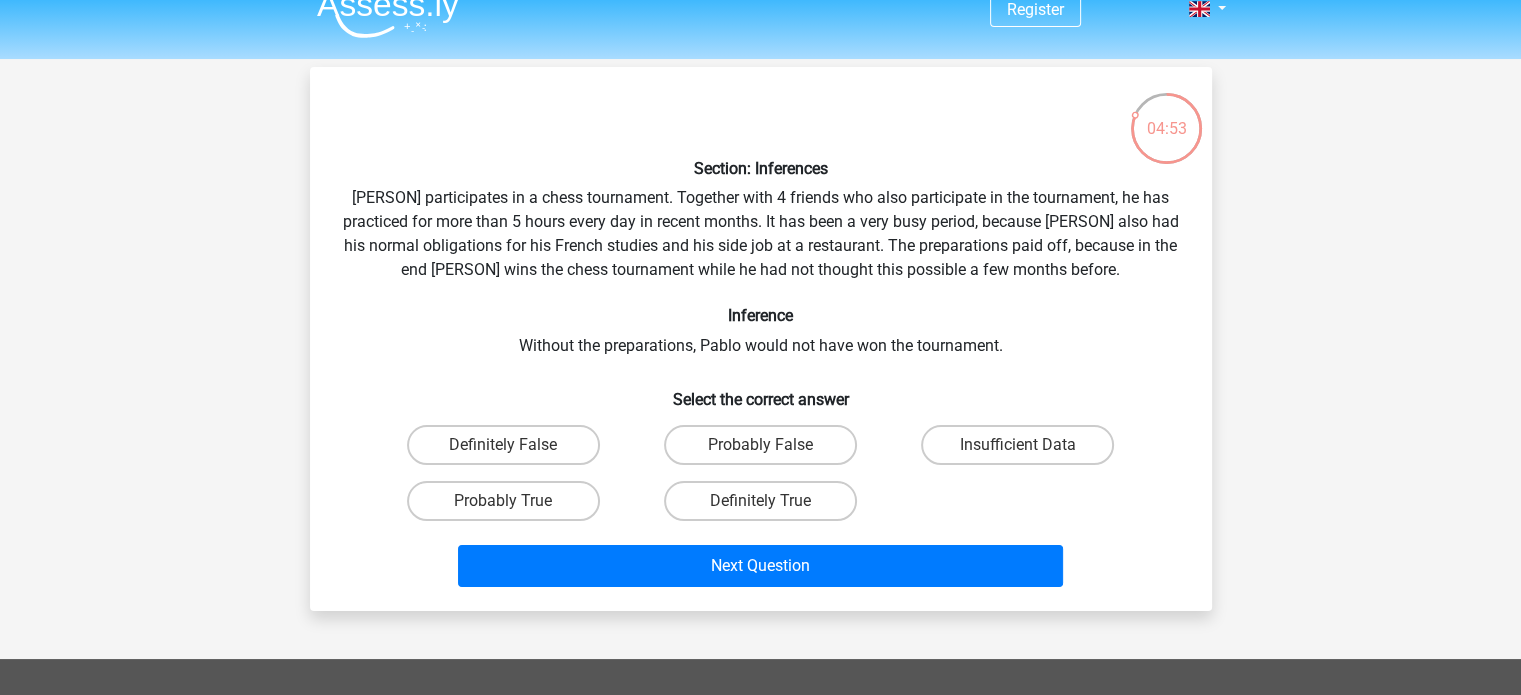 scroll, scrollTop: 24, scrollLeft: 0, axis: vertical 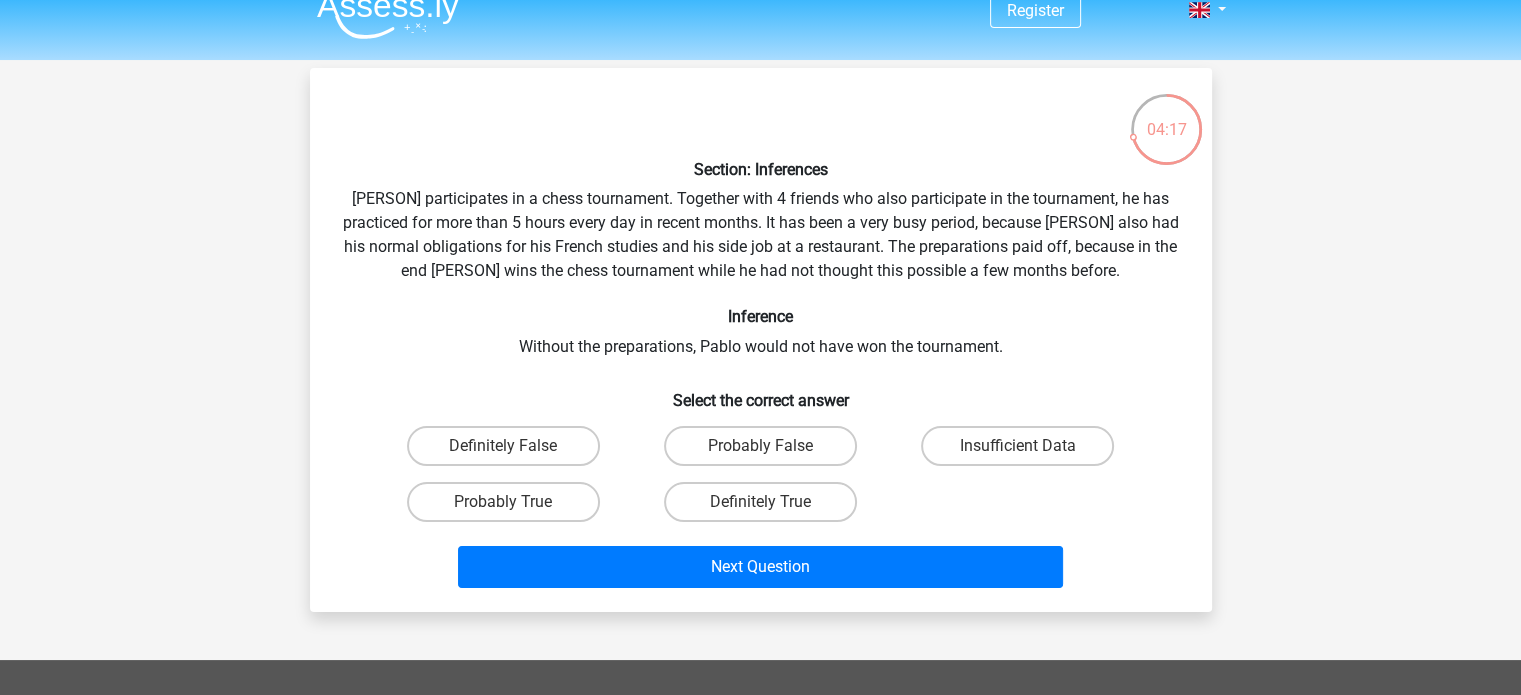 drag, startPoint x: 900, startPoint y: 246, endPoint x: 1056, endPoint y: 259, distance: 156.54073 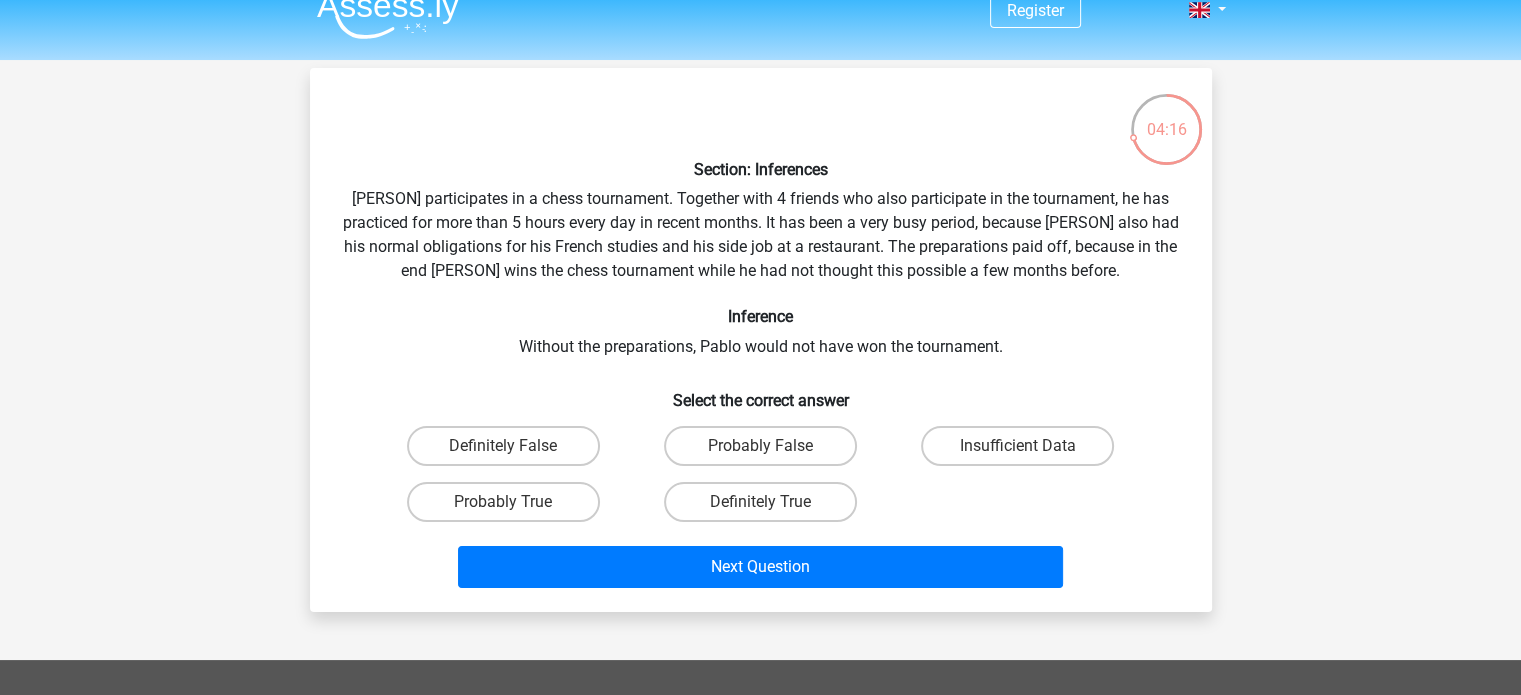 drag, startPoint x: 1056, startPoint y: 259, endPoint x: 718, endPoint y: 300, distance: 340.4776 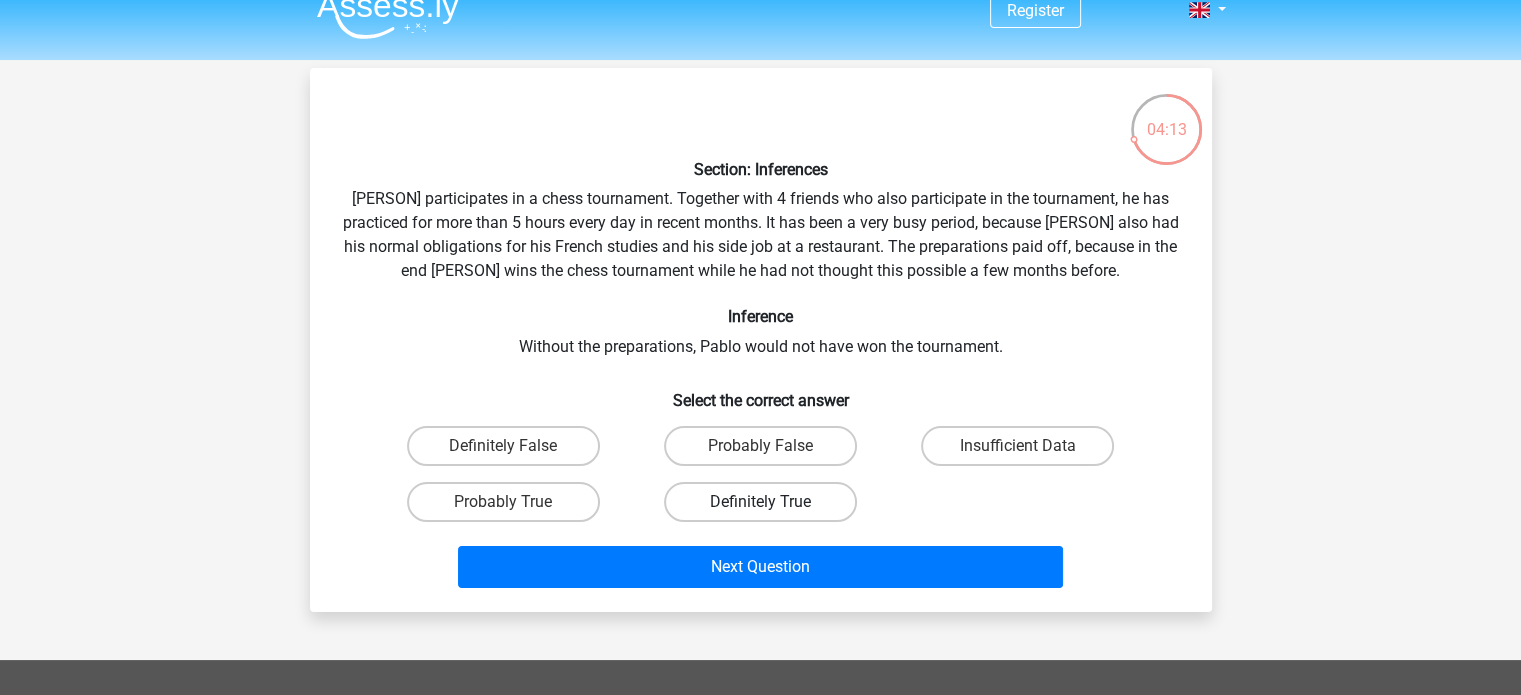drag, startPoint x: 779, startPoint y: 497, endPoint x: 725, endPoint y: 495, distance: 54.037025 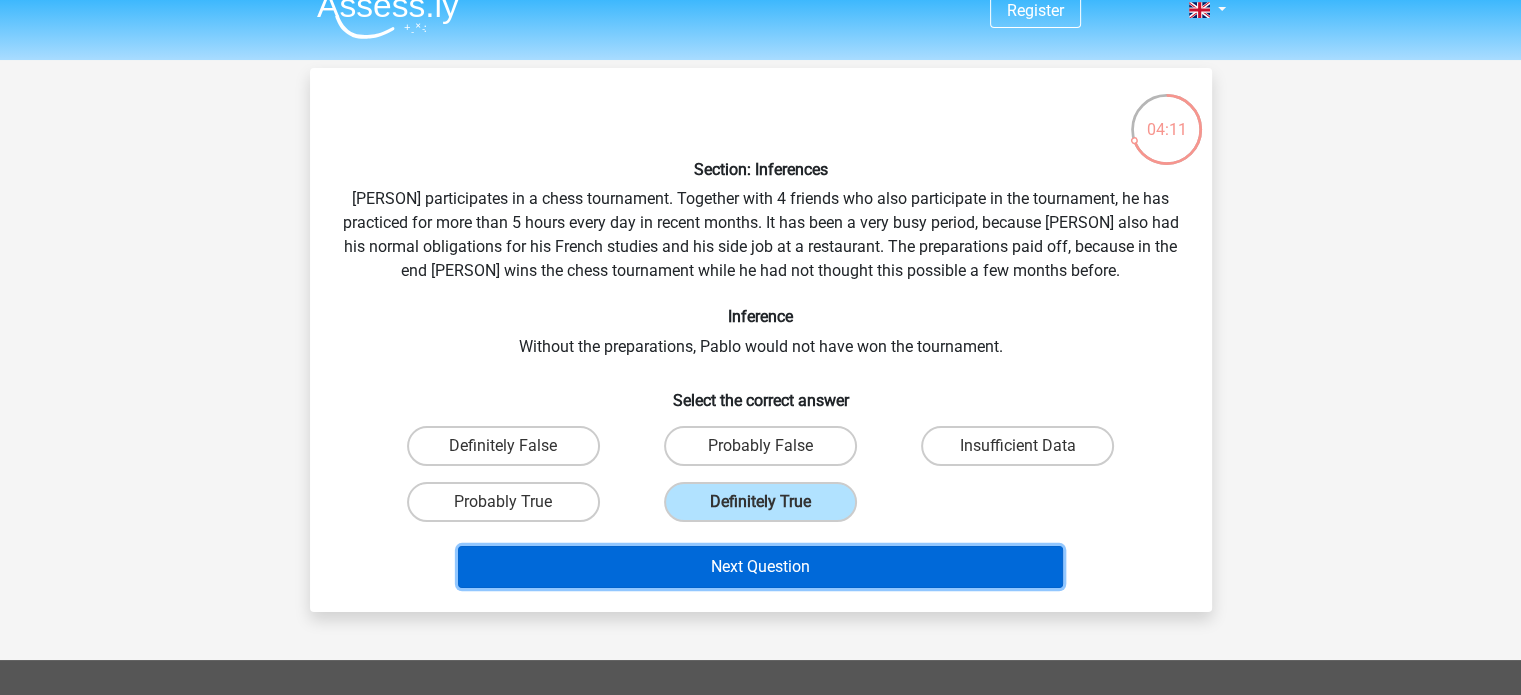 click on "Next Question" at bounding box center [760, 567] 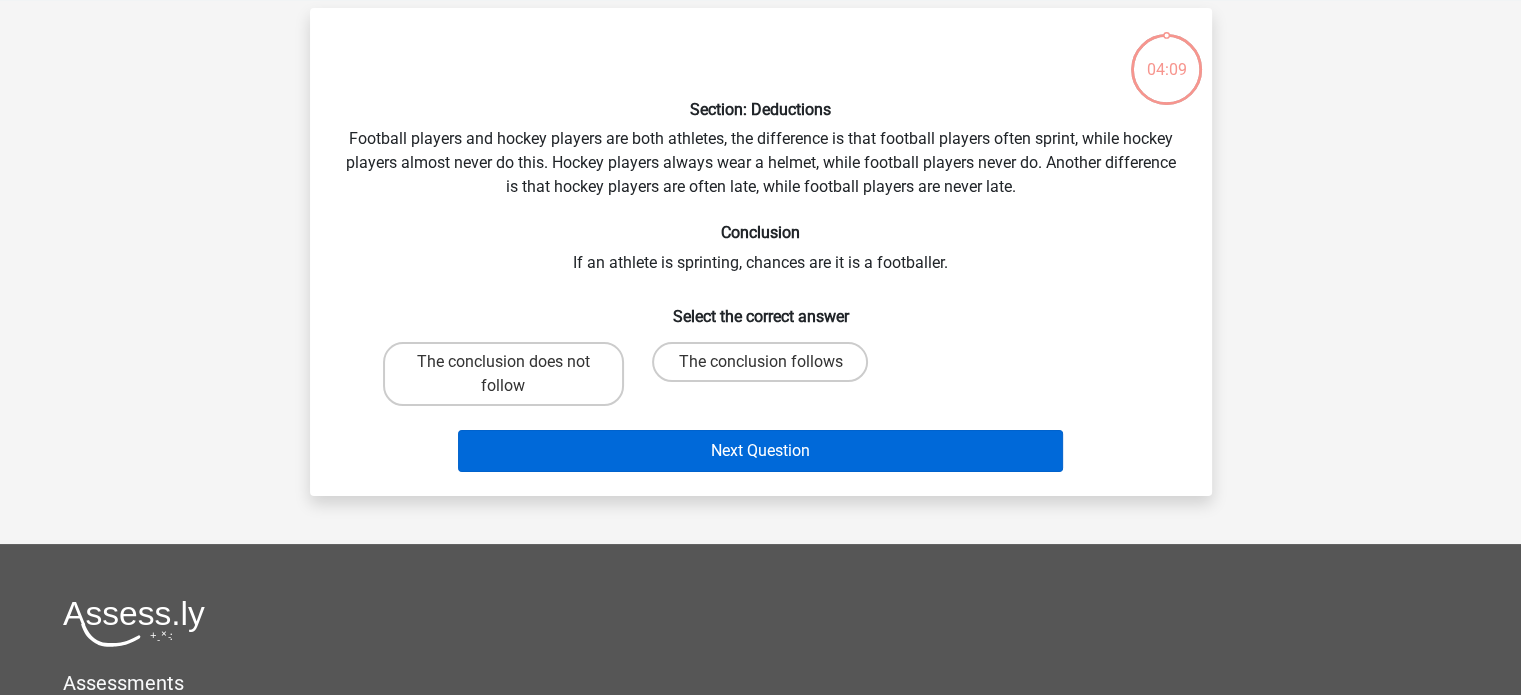 scroll, scrollTop: 92, scrollLeft: 0, axis: vertical 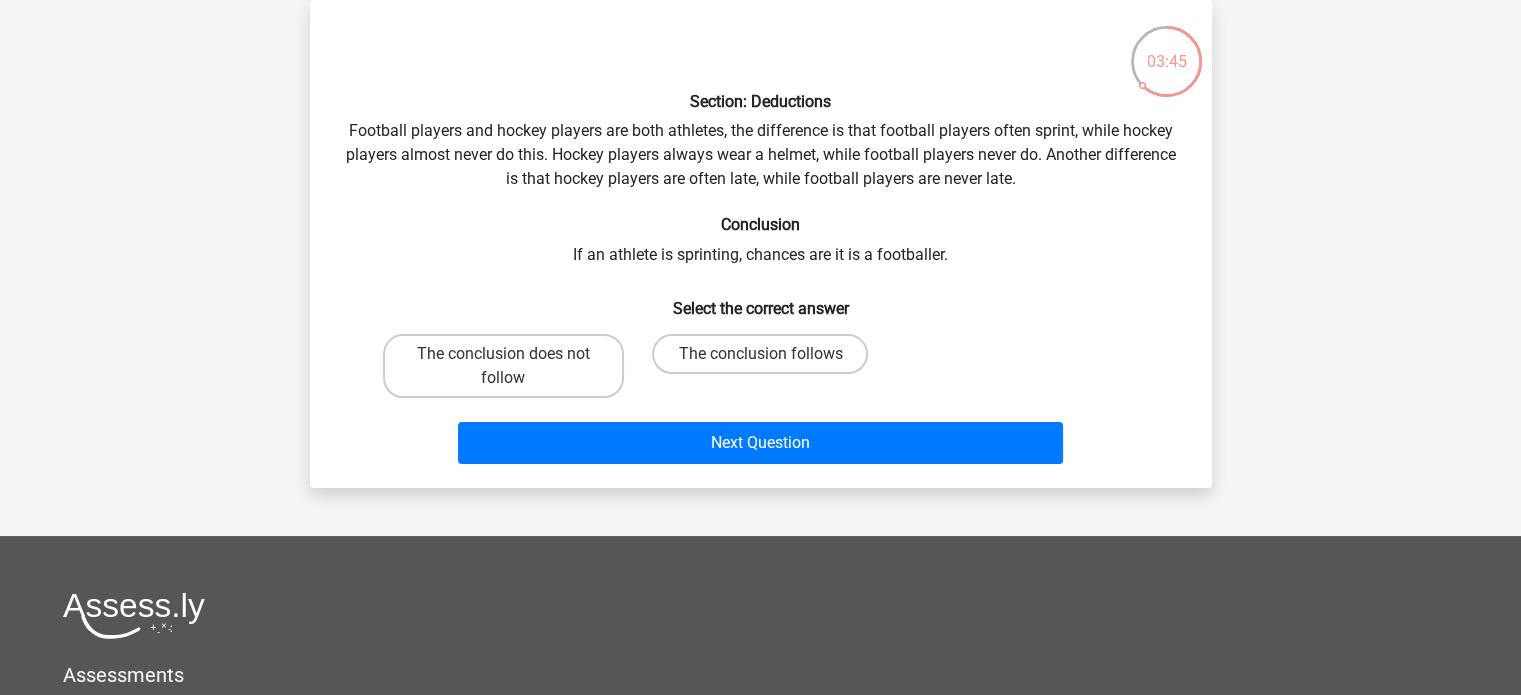 click on "The conclusion does not follow" at bounding box center (509, 360) 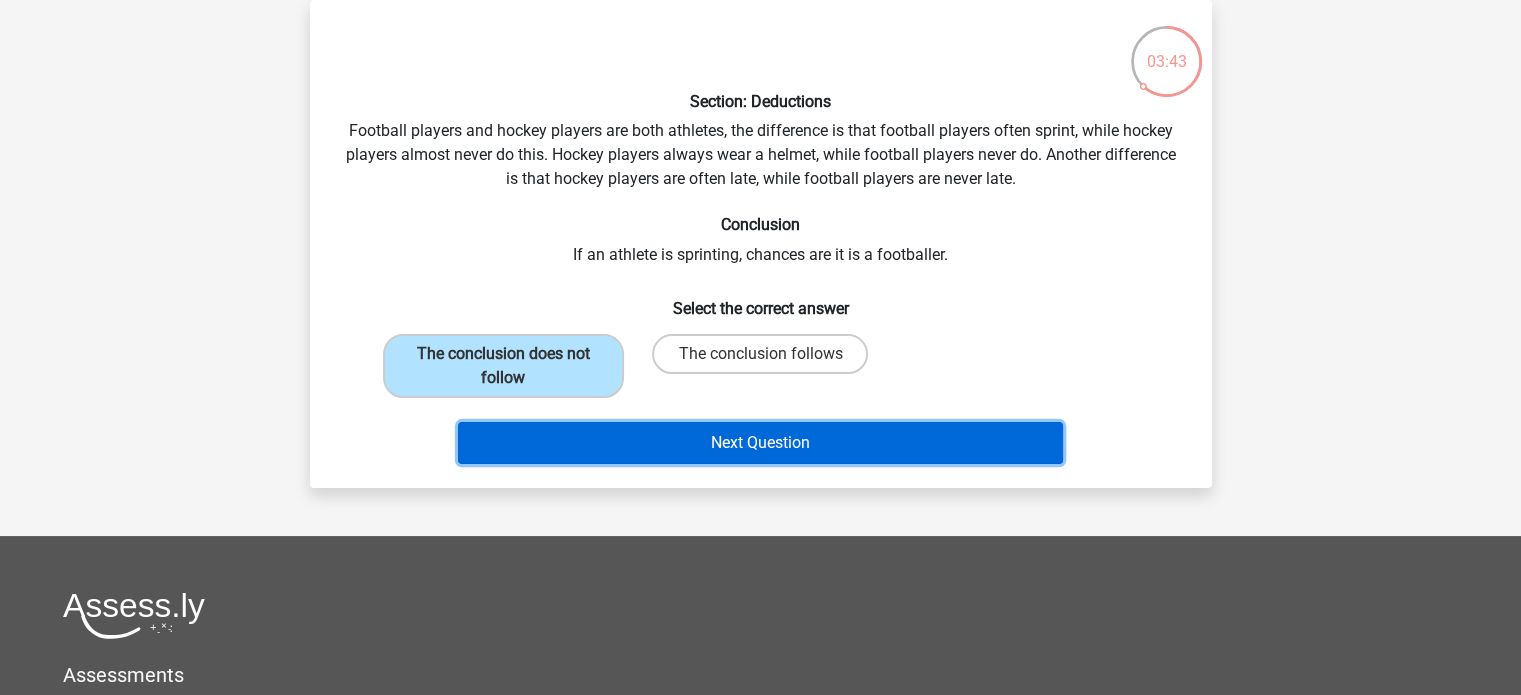 click on "Next Question" at bounding box center [760, 443] 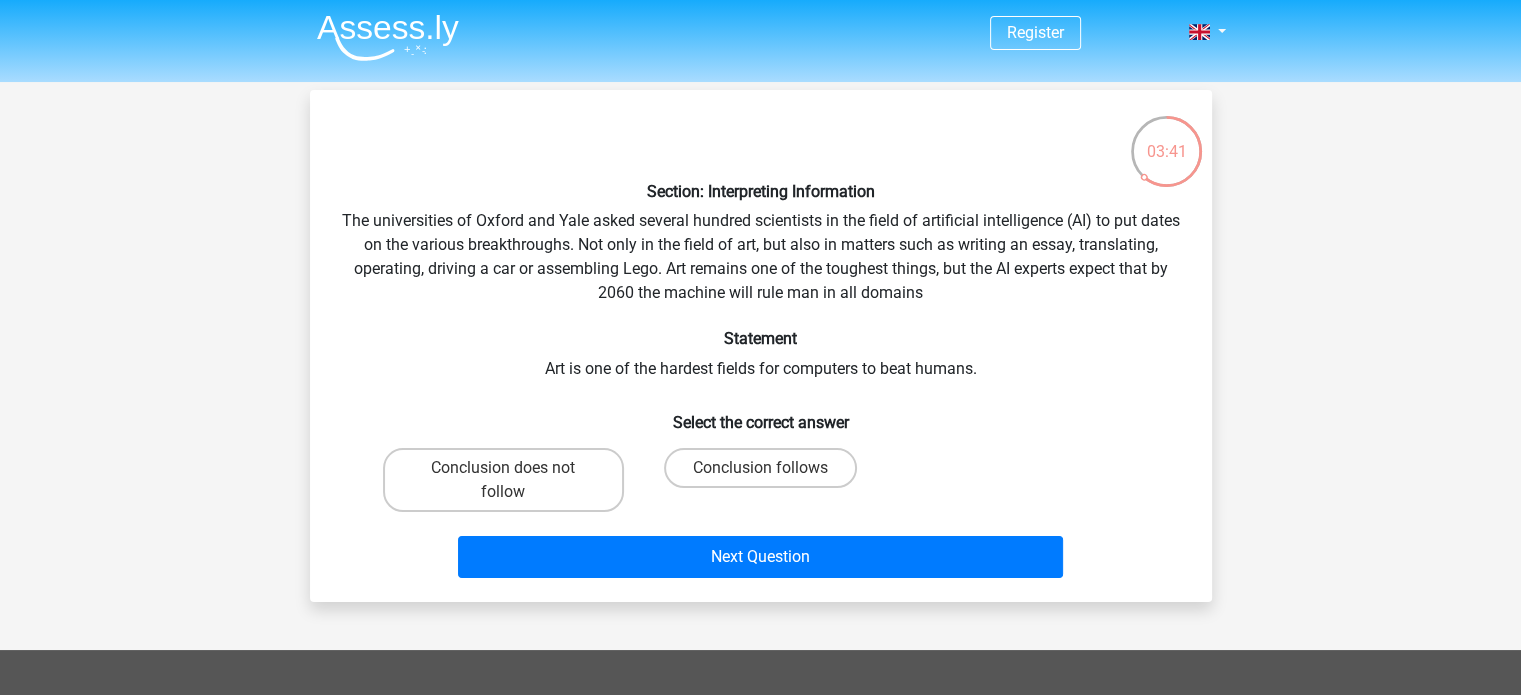scroll, scrollTop: 0, scrollLeft: 0, axis: both 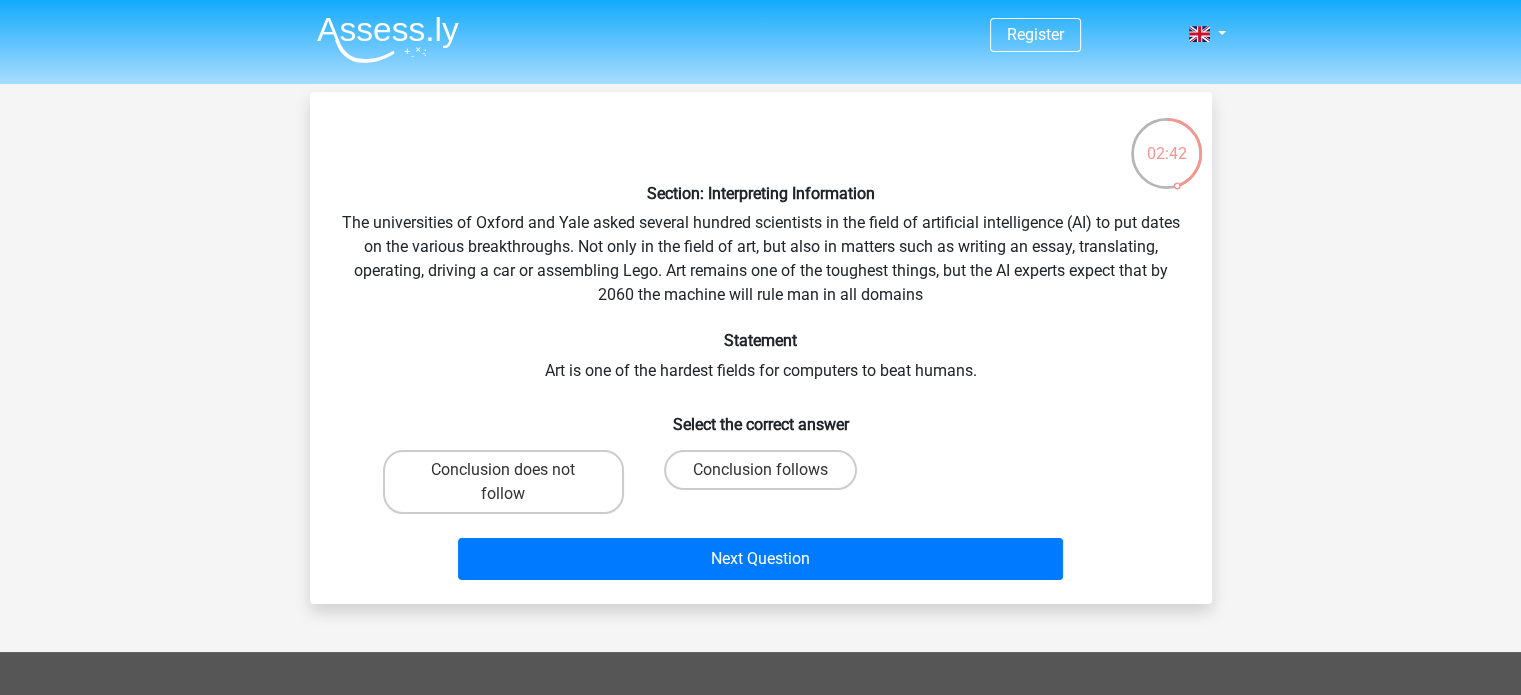 click on "Conclusion follows" at bounding box center [766, 476] 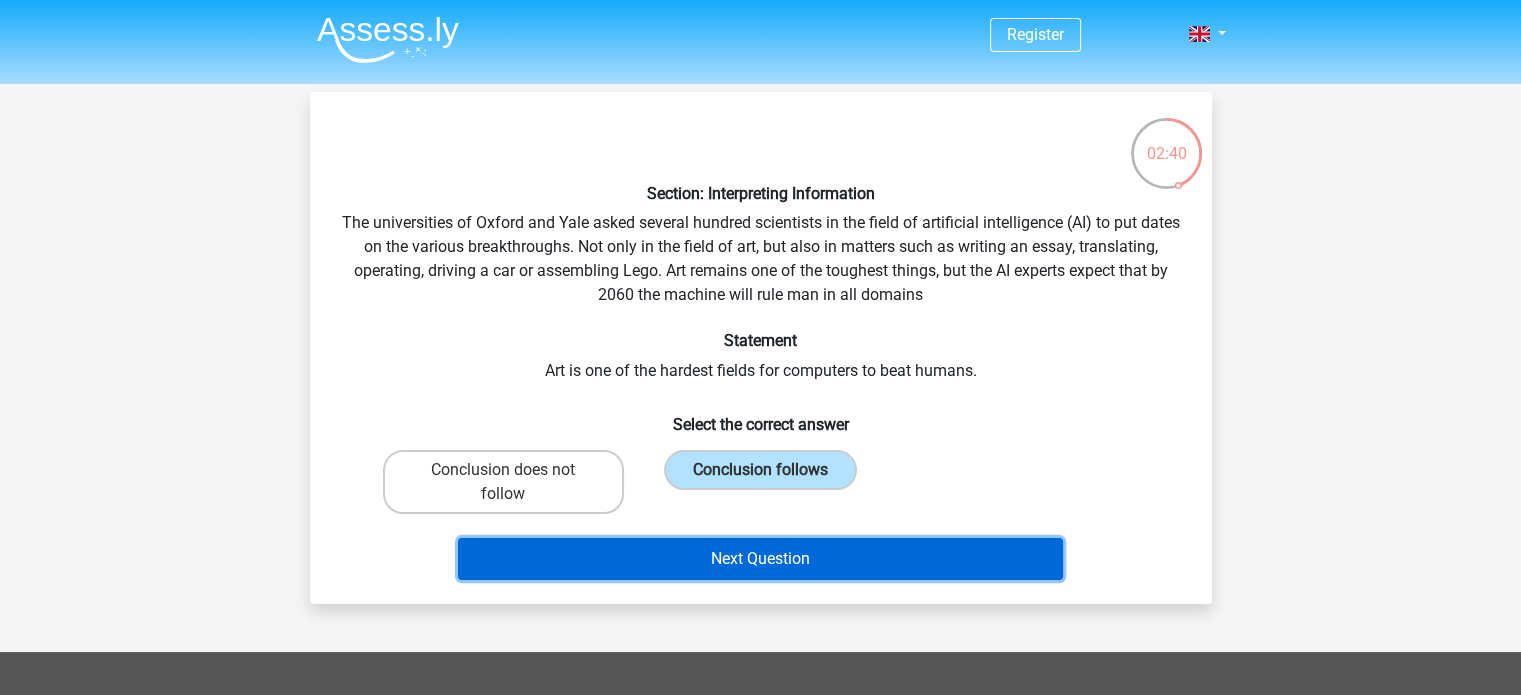 click on "Next Question" at bounding box center (760, 559) 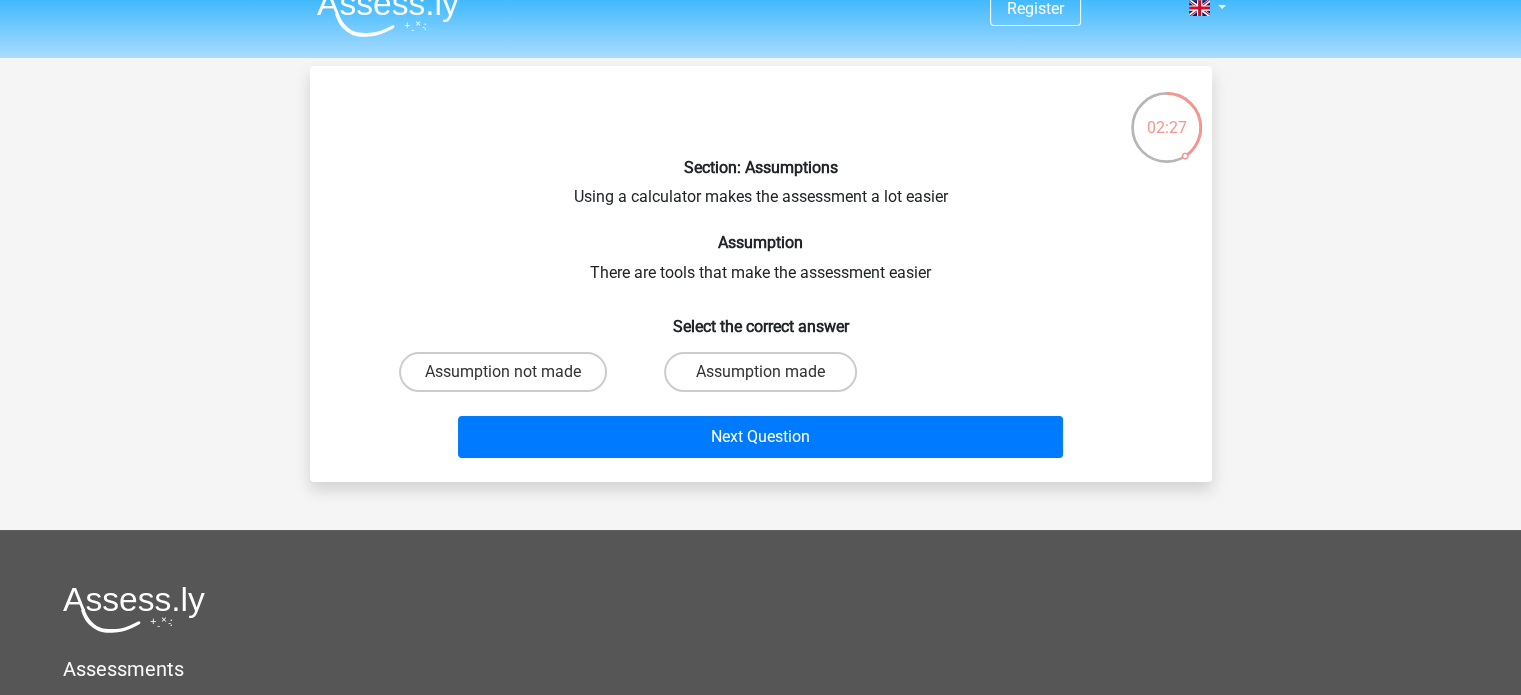 scroll, scrollTop: 23, scrollLeft: 0, axis: vertical 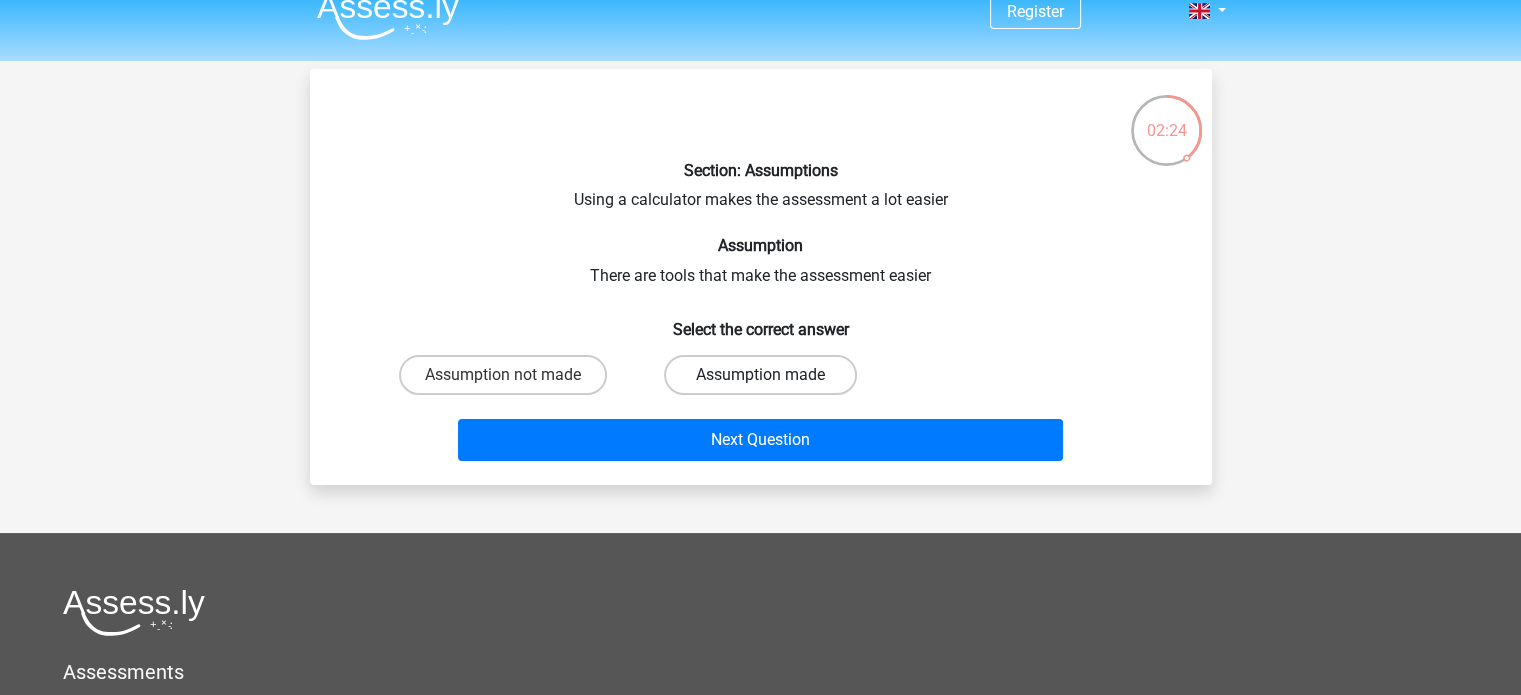 click on "Assumption made" at bounding box center [760, 375] 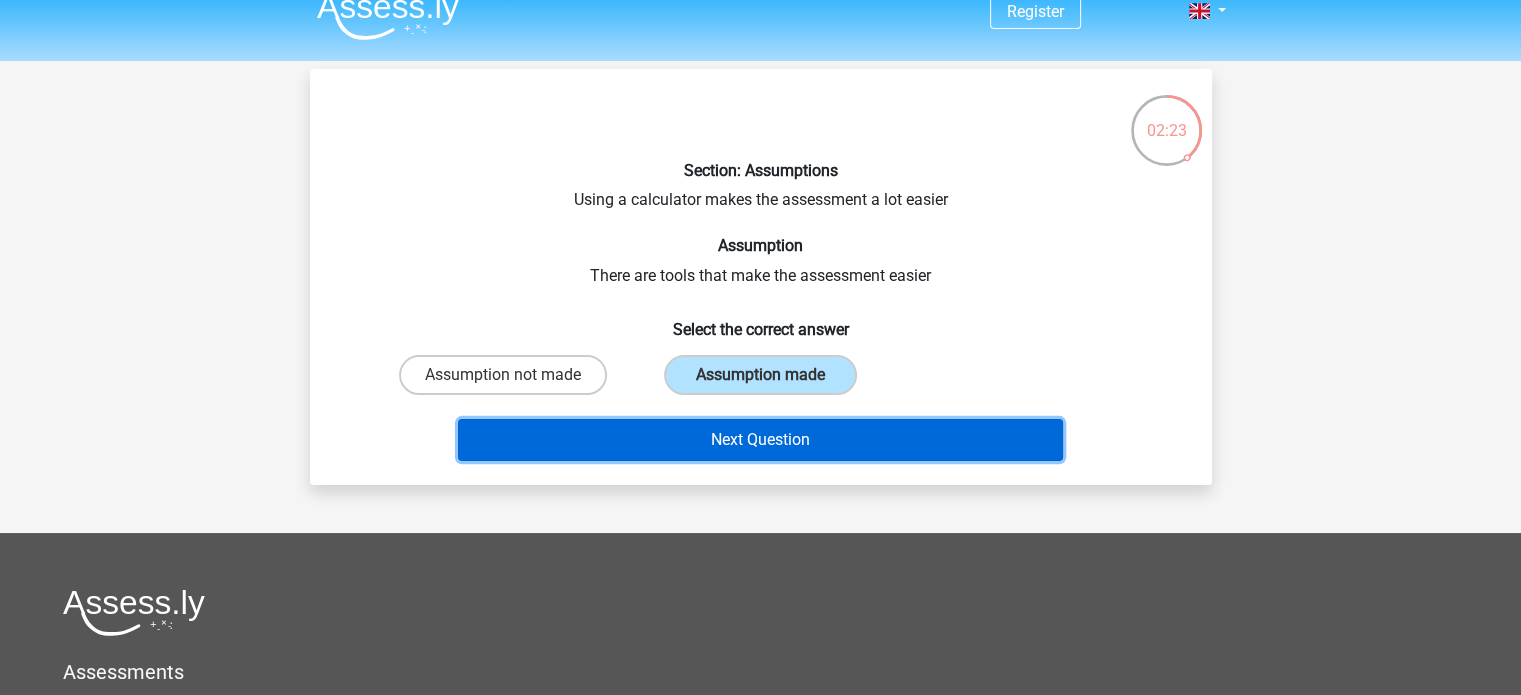 click on "Next Question" at bounding box center (760, 440) 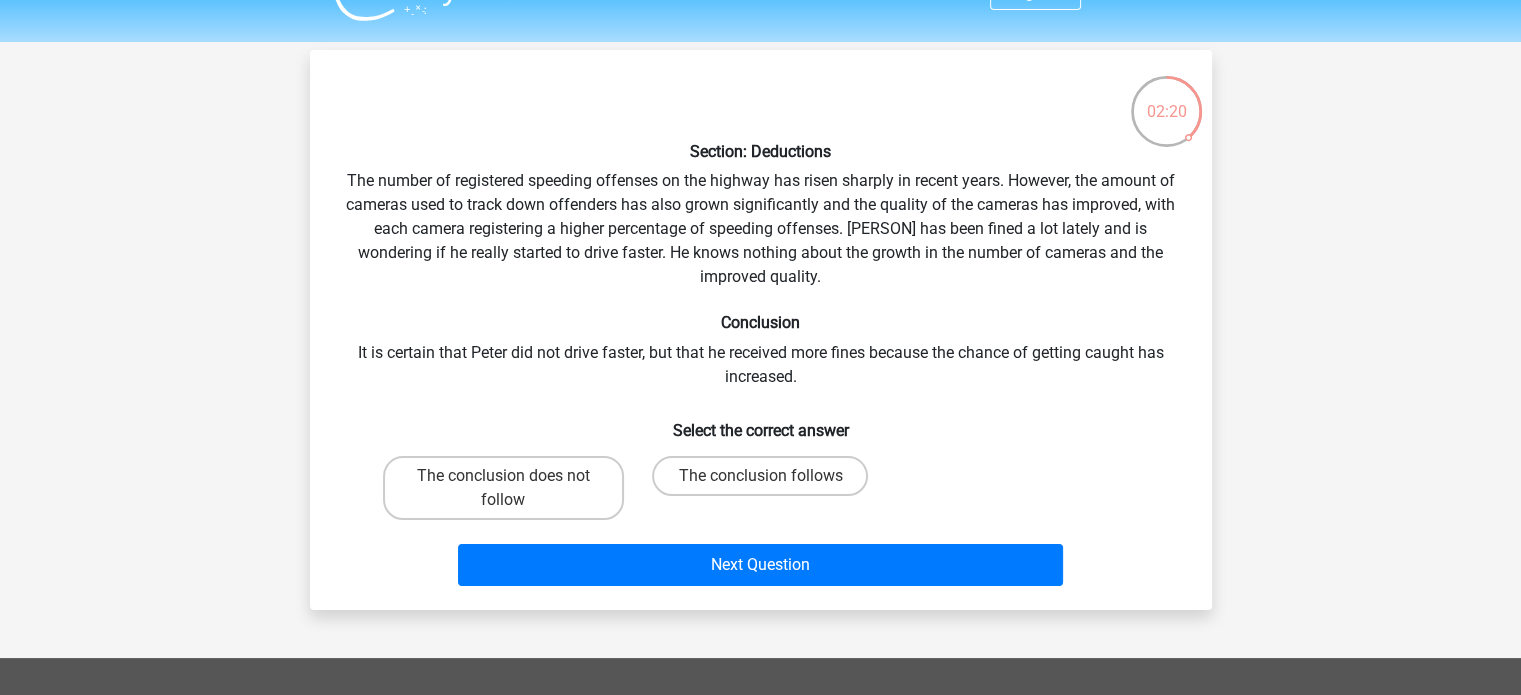 scroll, scrollTop: 41, scrollLeft: 0, axis: vertical 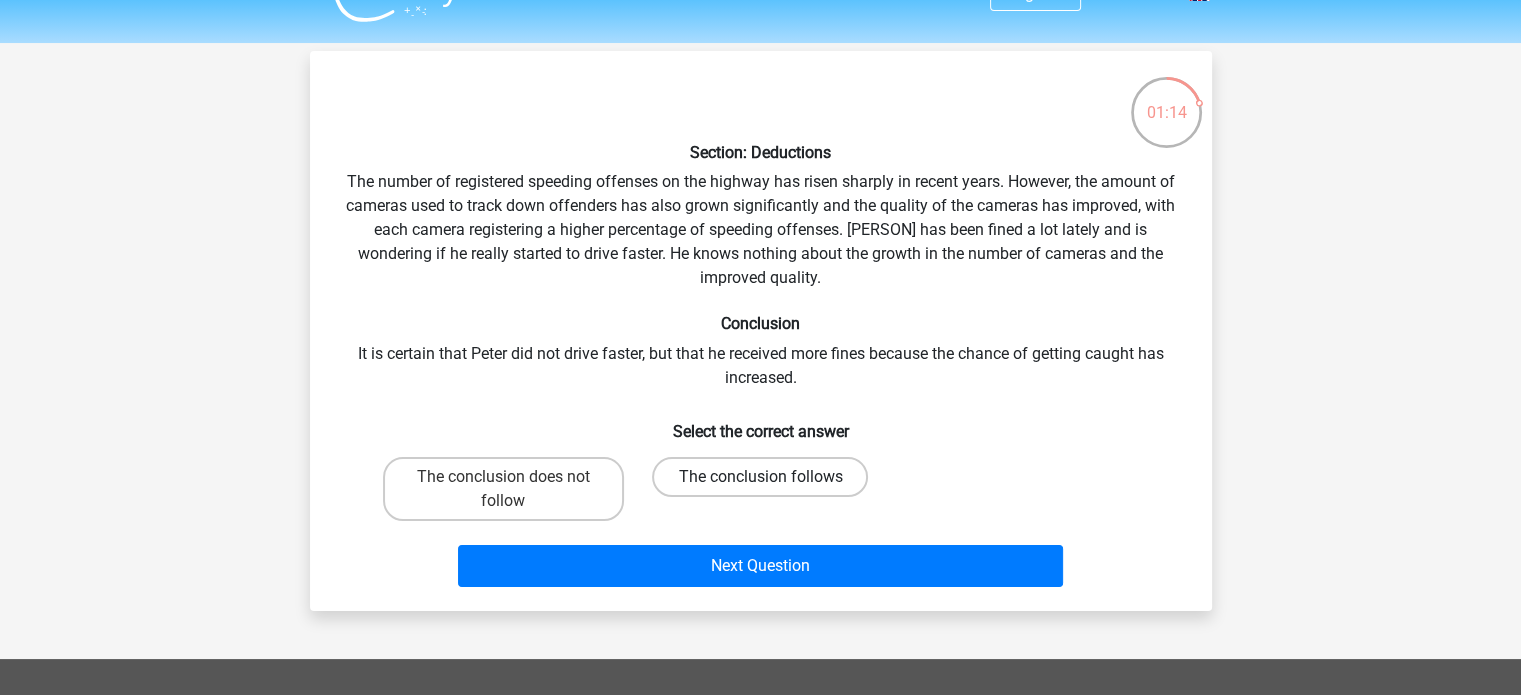 click on "The conclusion follows" at bounding box center (760, 477) 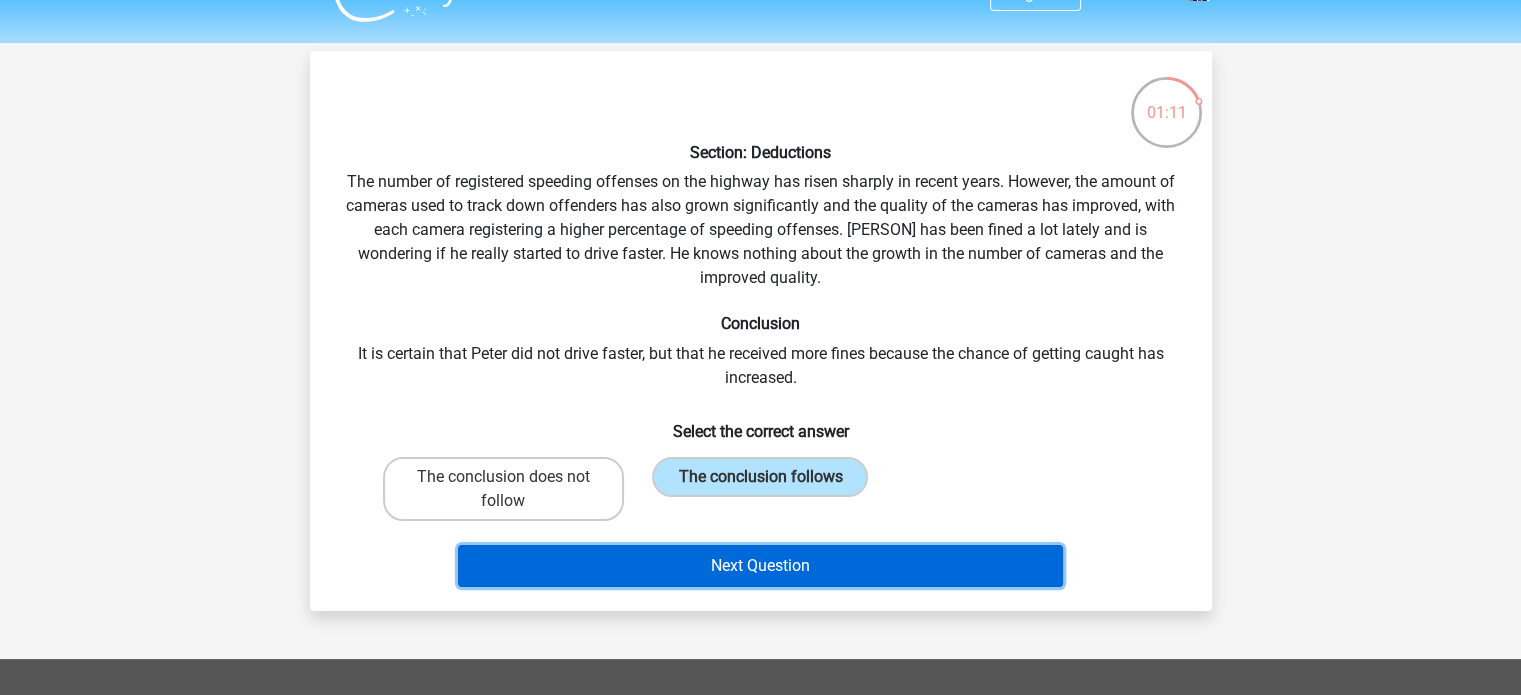 click on "Next Question" at bounding box center [760, 566] 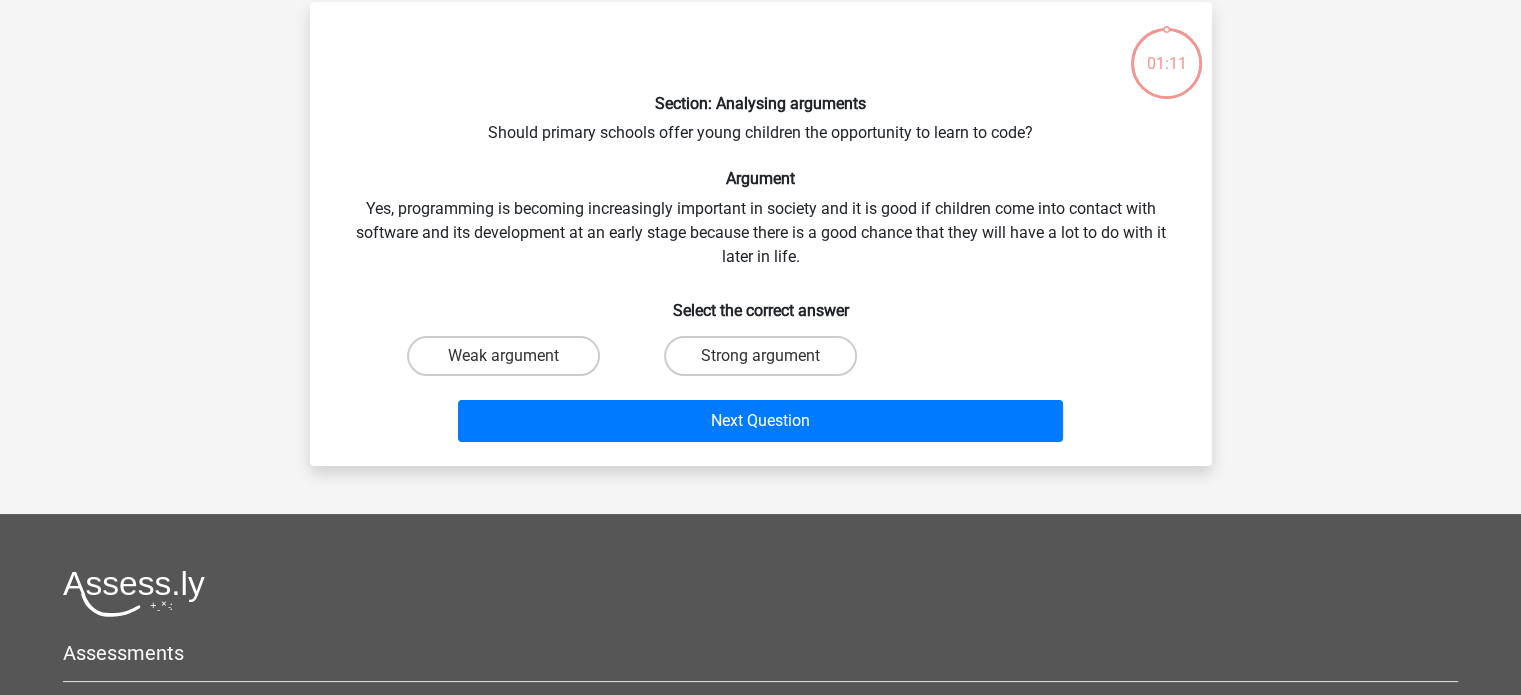 scroll, scrollTop: 92, scrollLeft: 0, axis: vertical 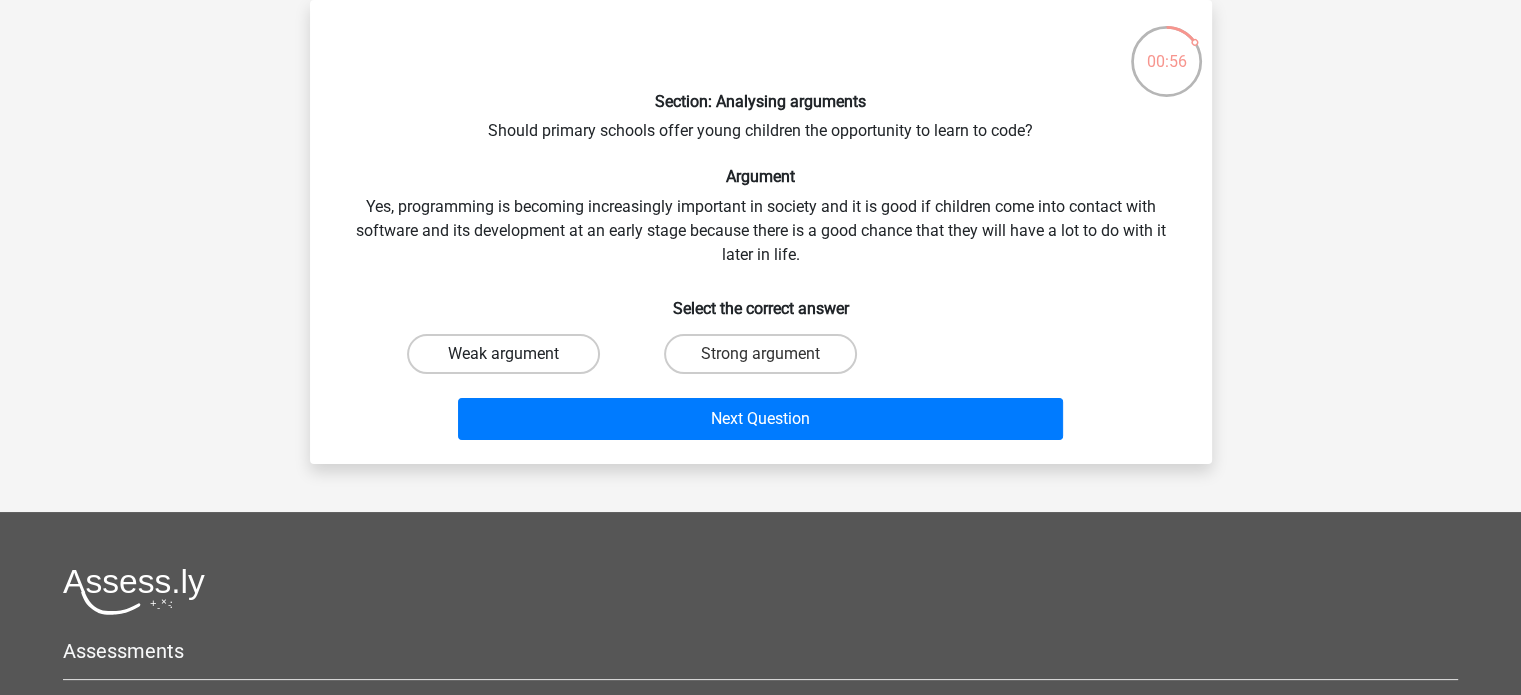 click on "Weak argument" at bounding box center [503, 354] 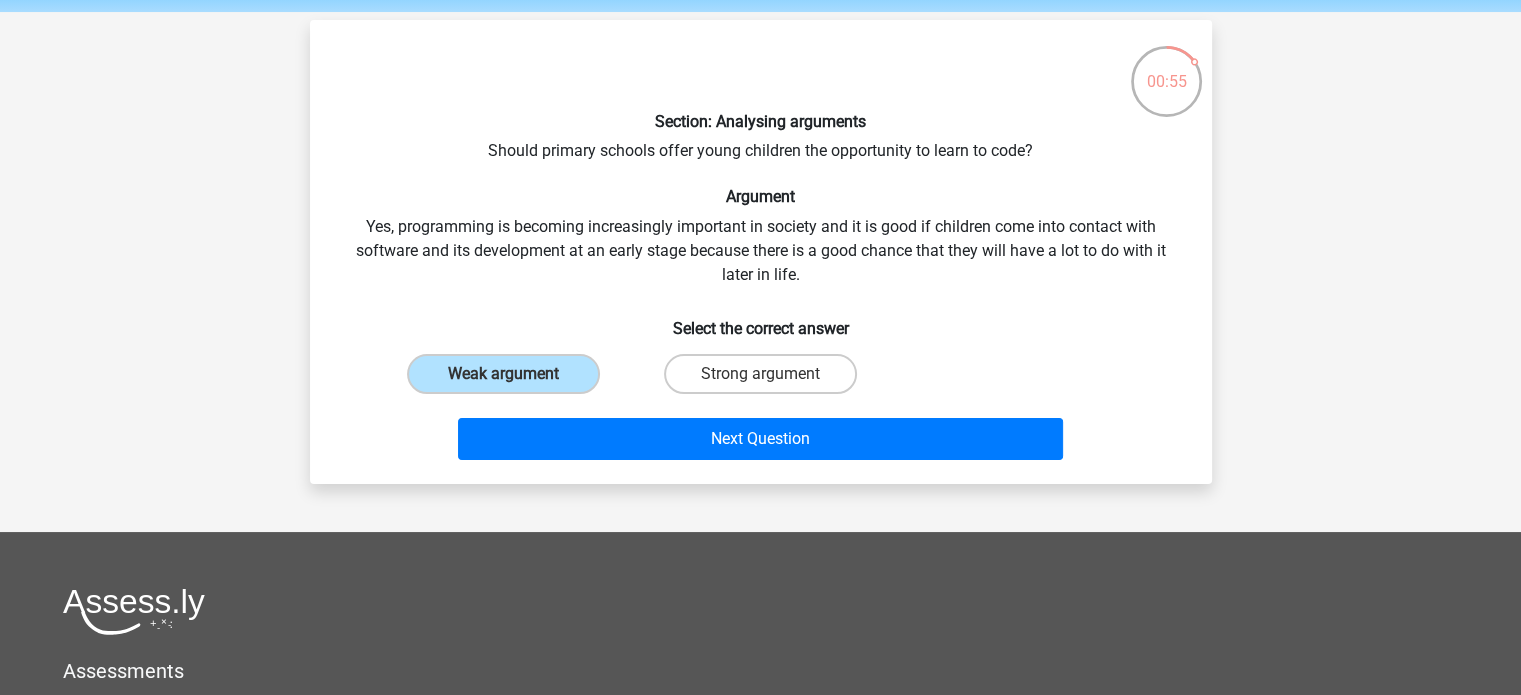 scroll, scrollTop: 70, scrollLeft: 0, axis: vertical 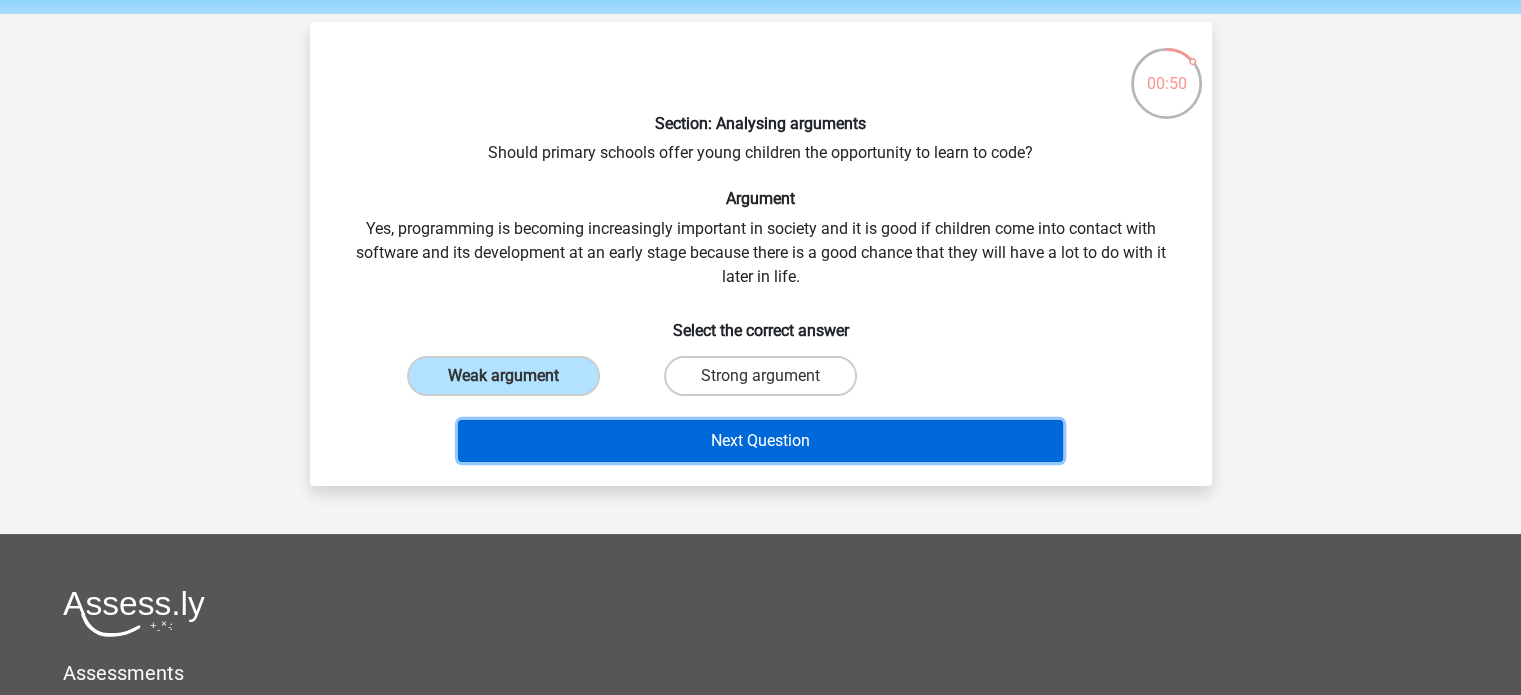 click on "Next Question" at bounding box center [760, 441] 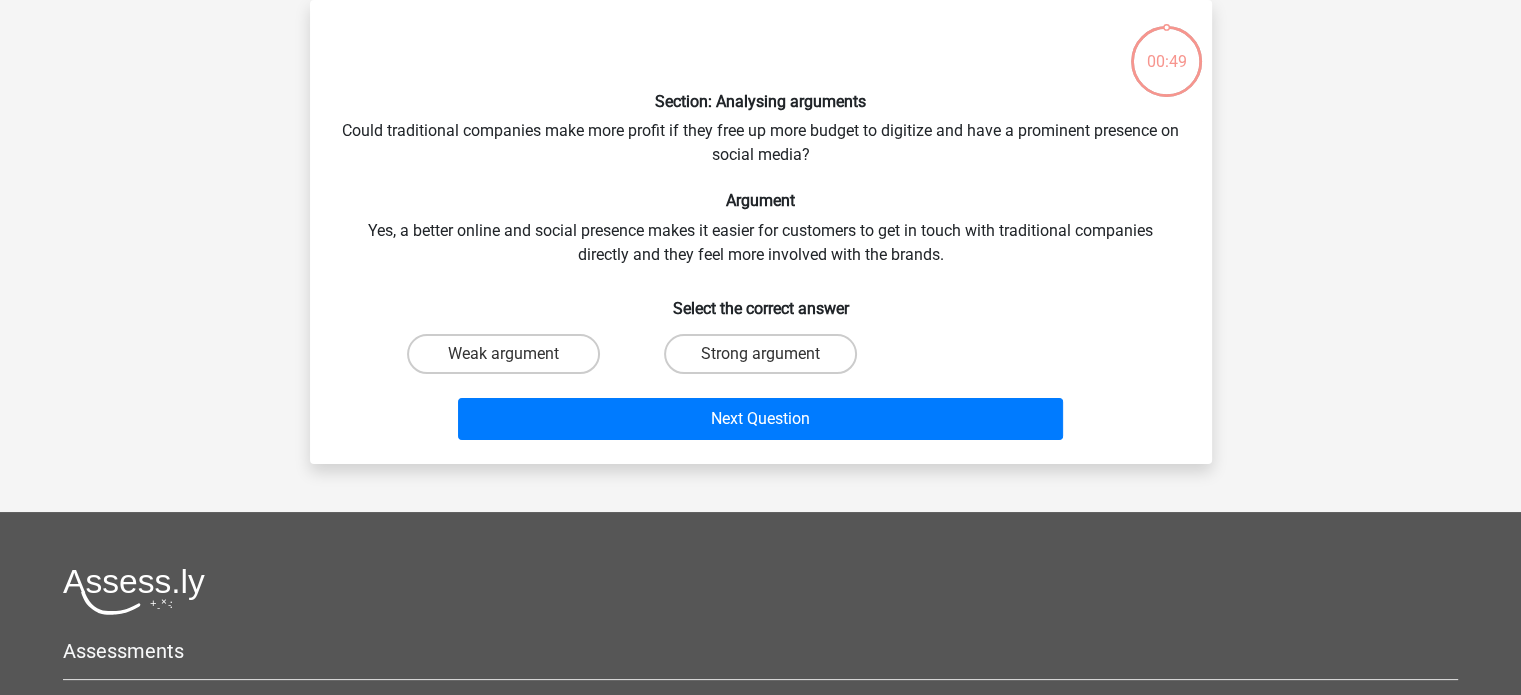 scroll, scrollTop: 0, scrollLeft: 0, axis: both 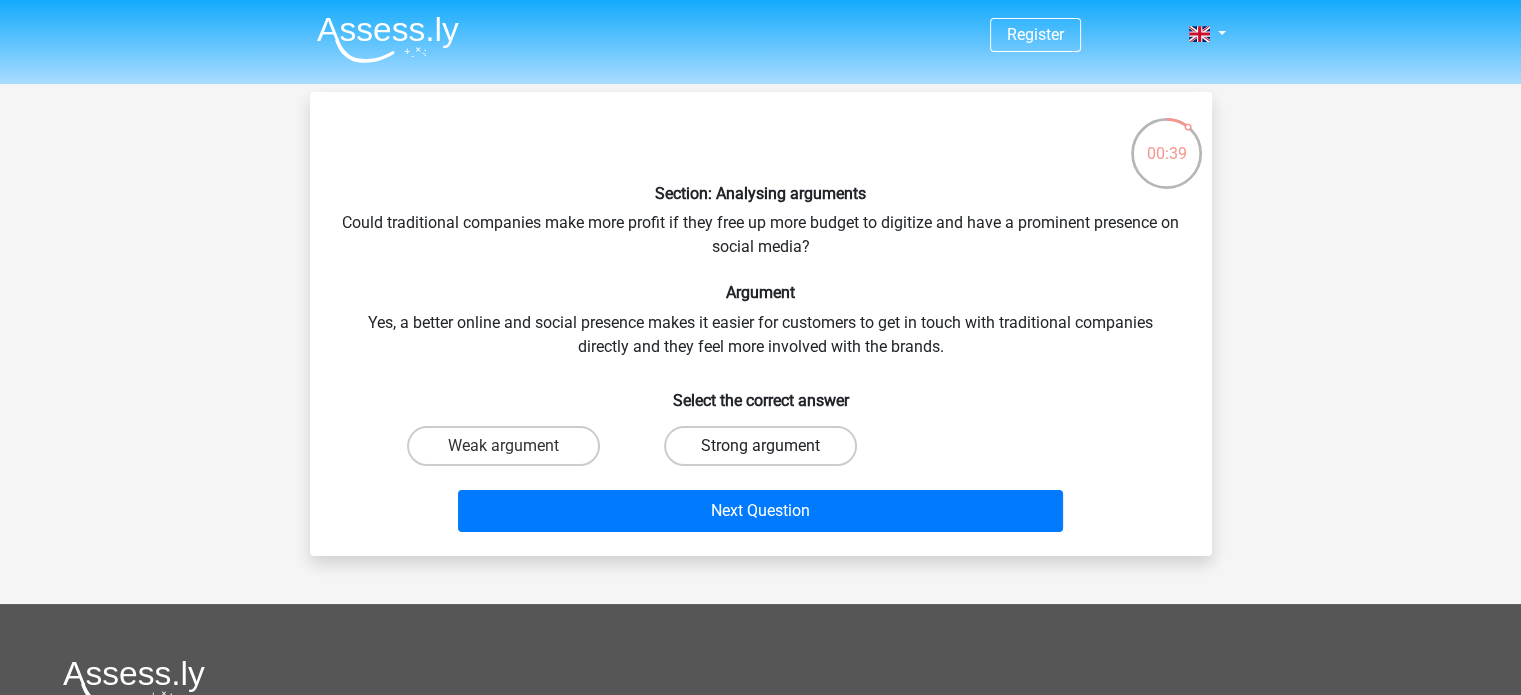 click on "Strong argument" at bounding box center (760, 446) 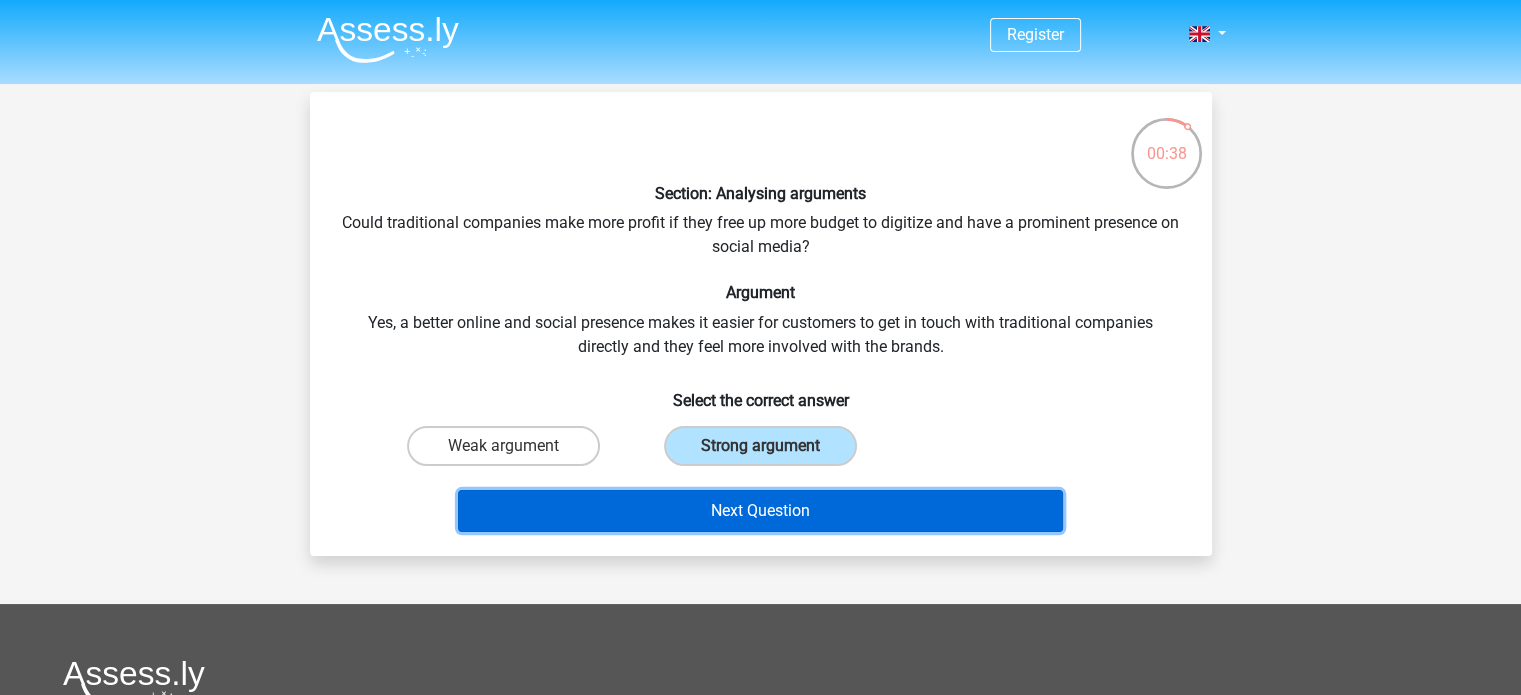 click on "Next Question" at bounding box center [760, 511] 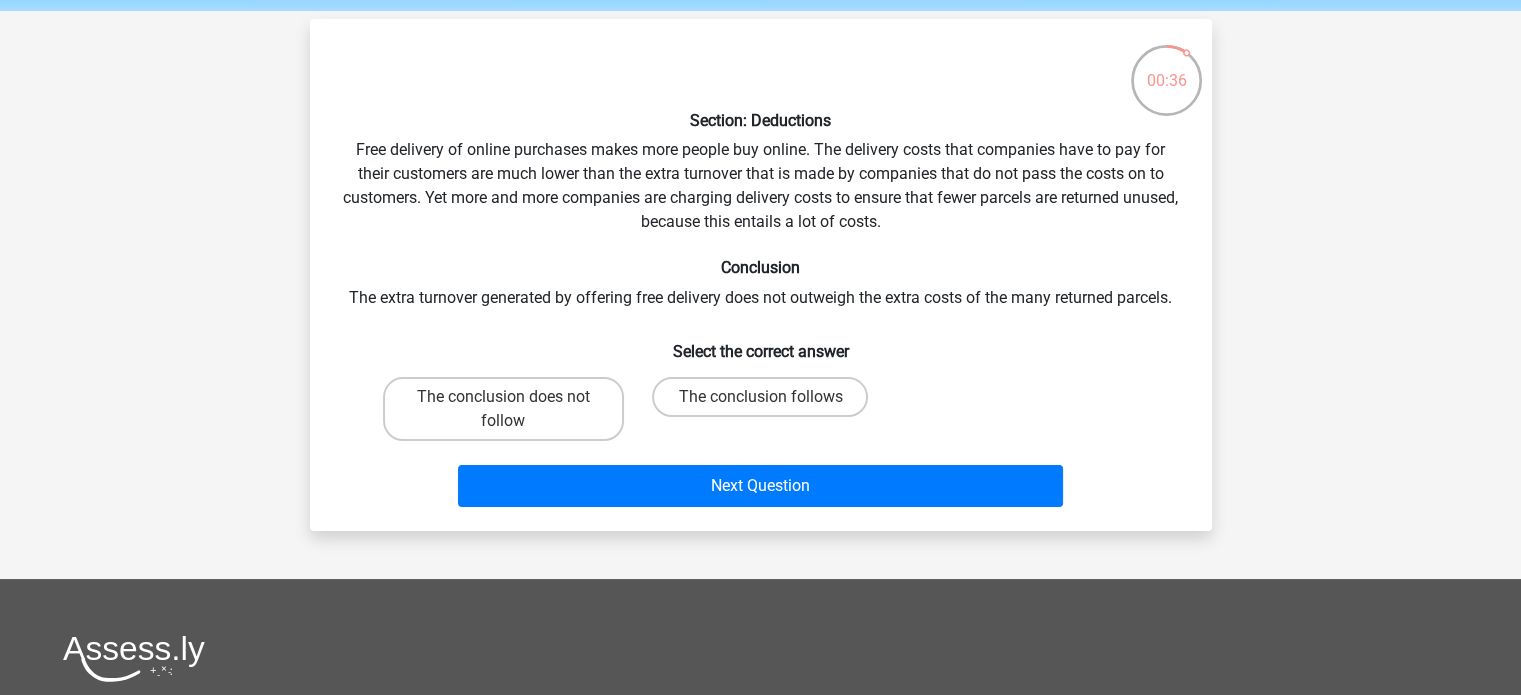 scroll, scrollTop: 69, scrollLeft: 0, axis: vertical 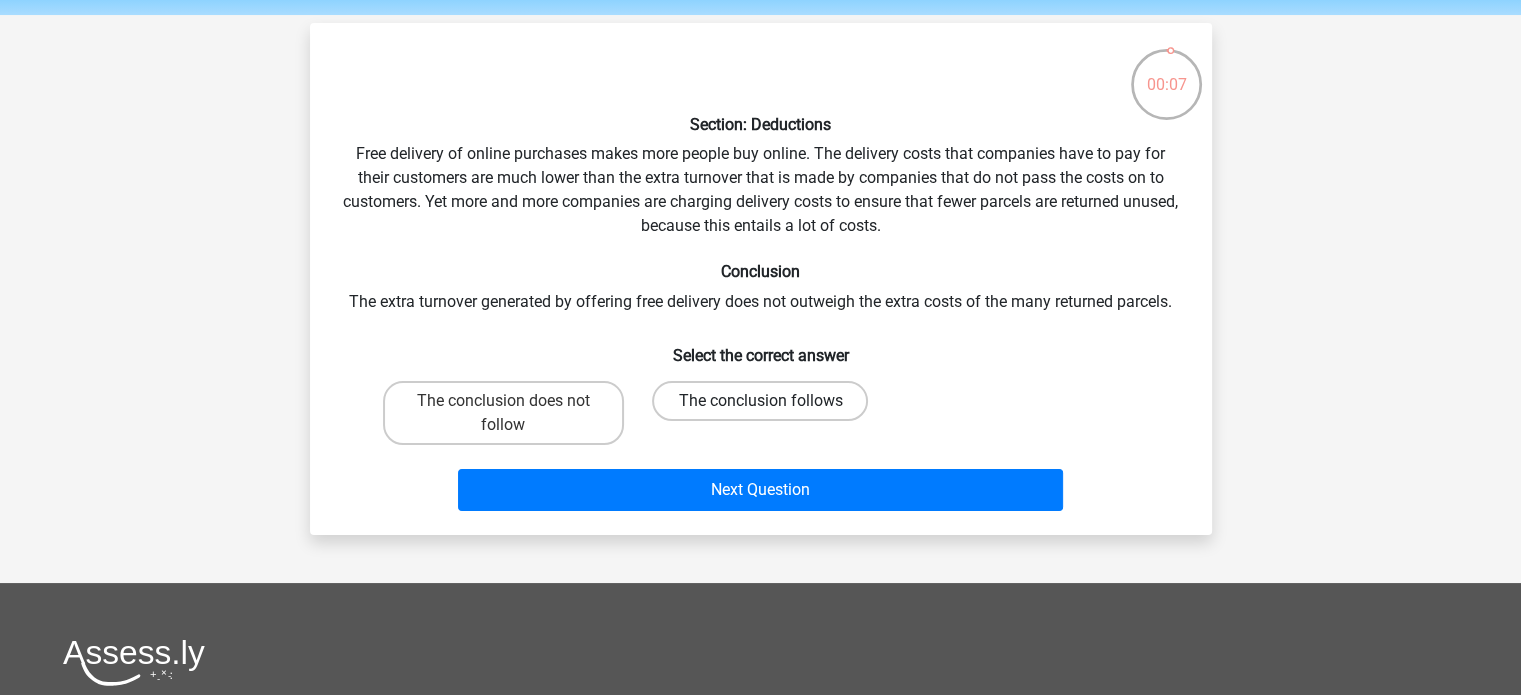 click on "The conclusion follows" at bounding box center (760, 401) 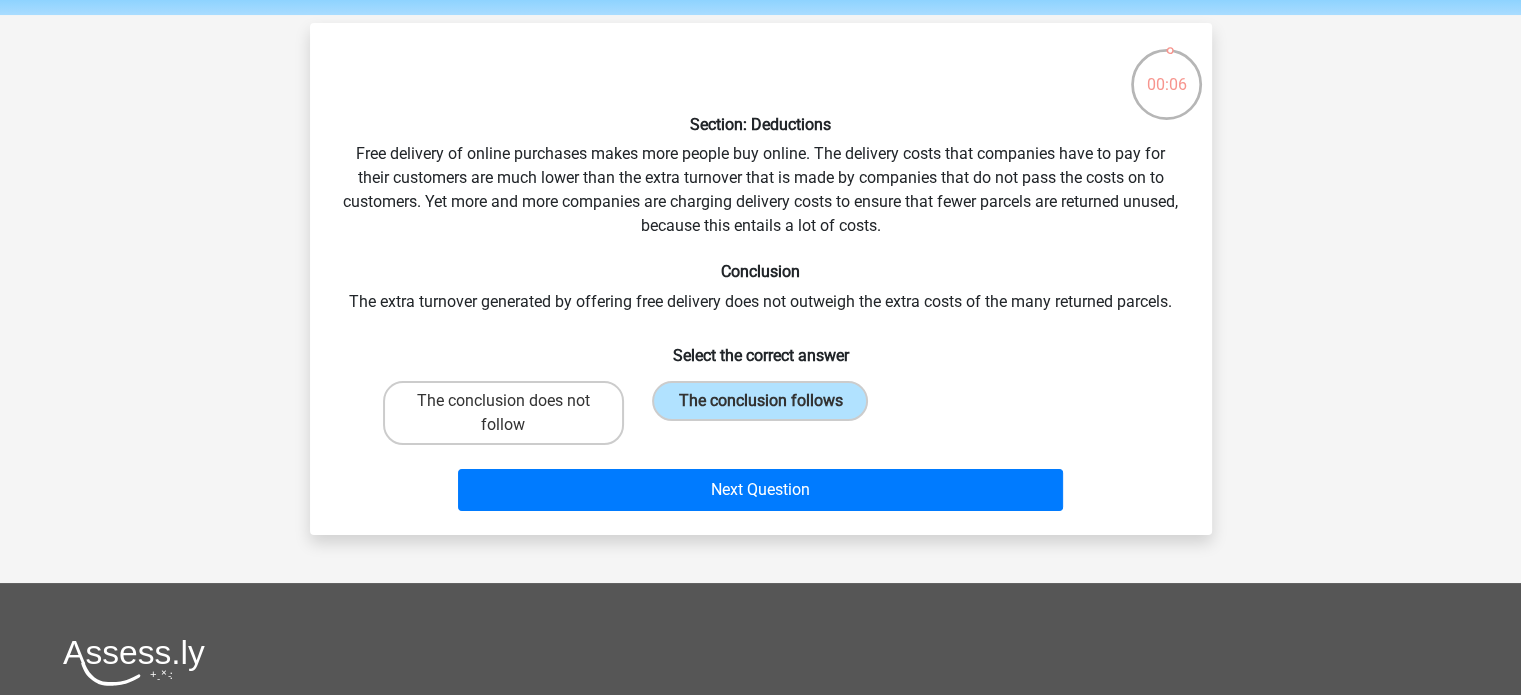 click on "Next Question" at bounding box center (761, 486) 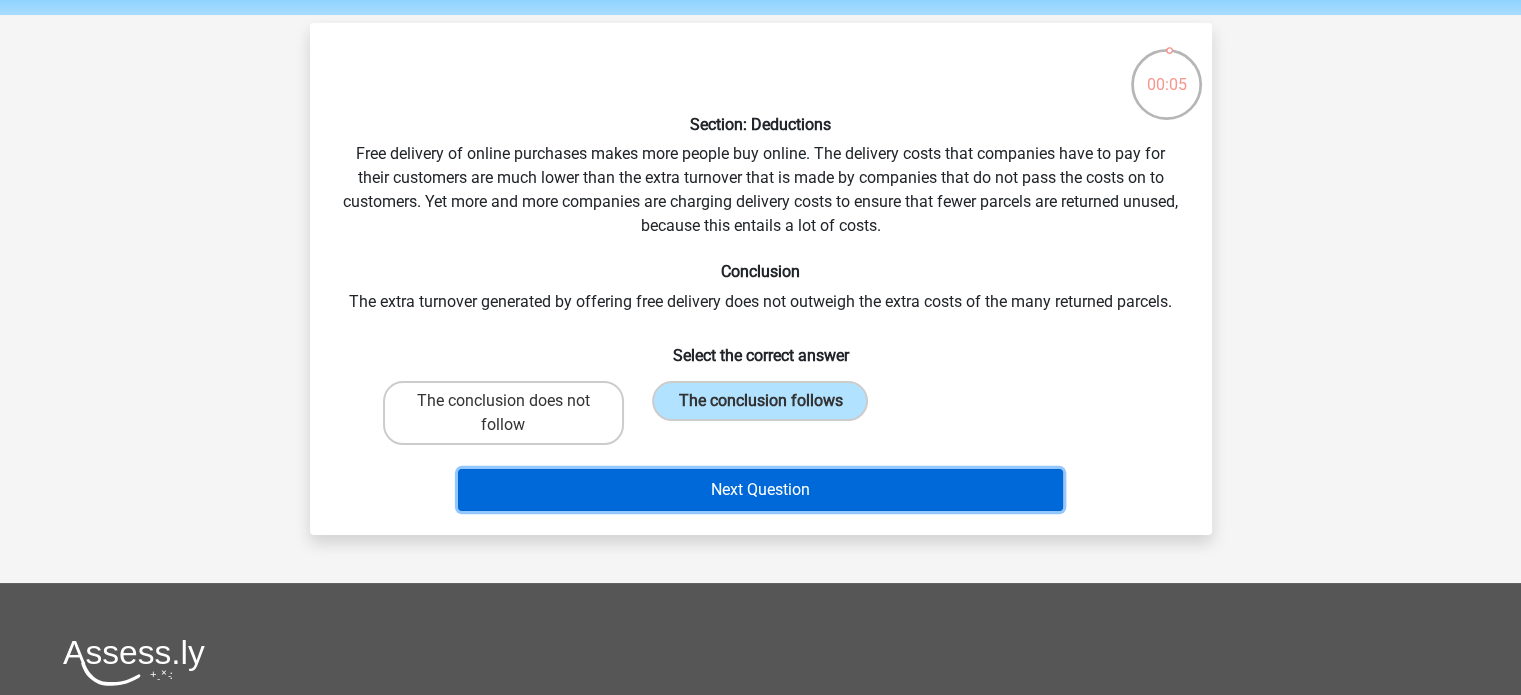click on "Next Question" at bounding box center (760, 490) 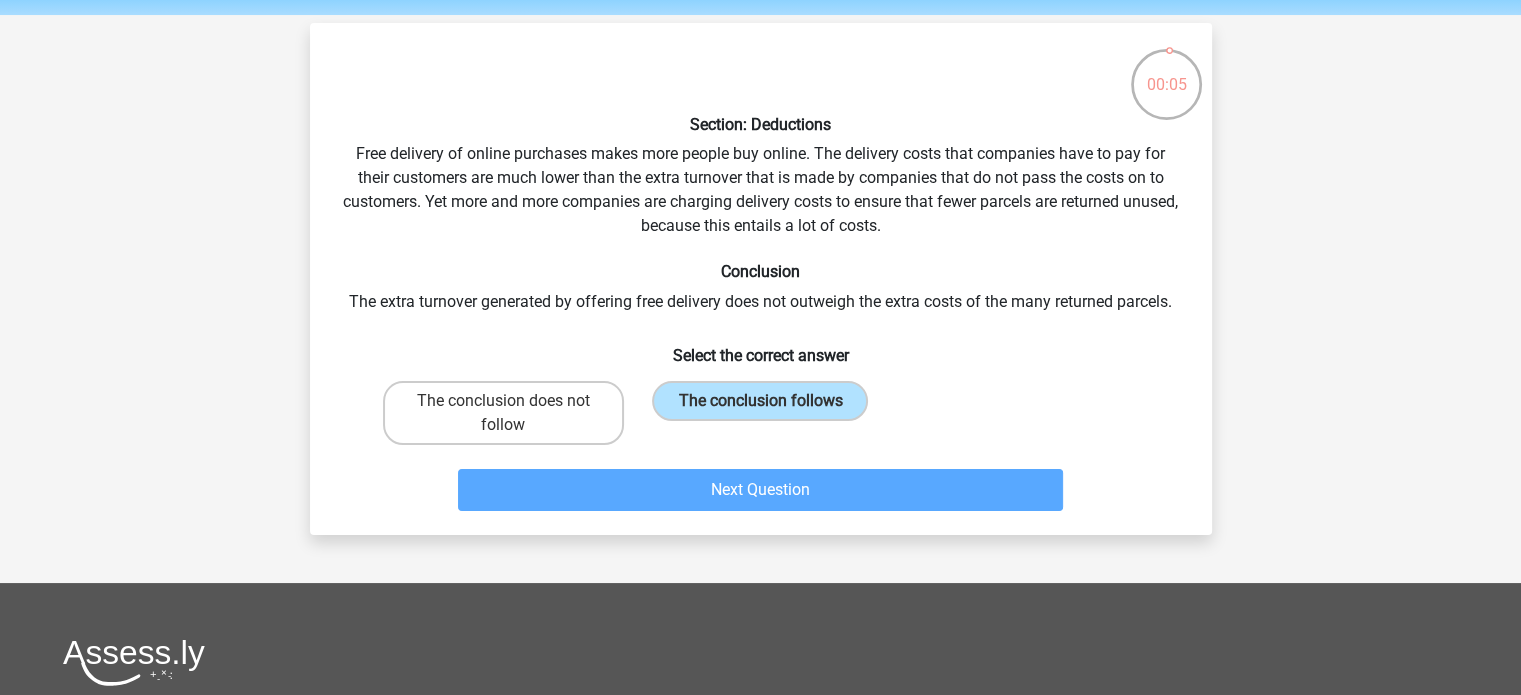 scroll, scrollTop: 92, scrollLeft: 0, axis: vertical 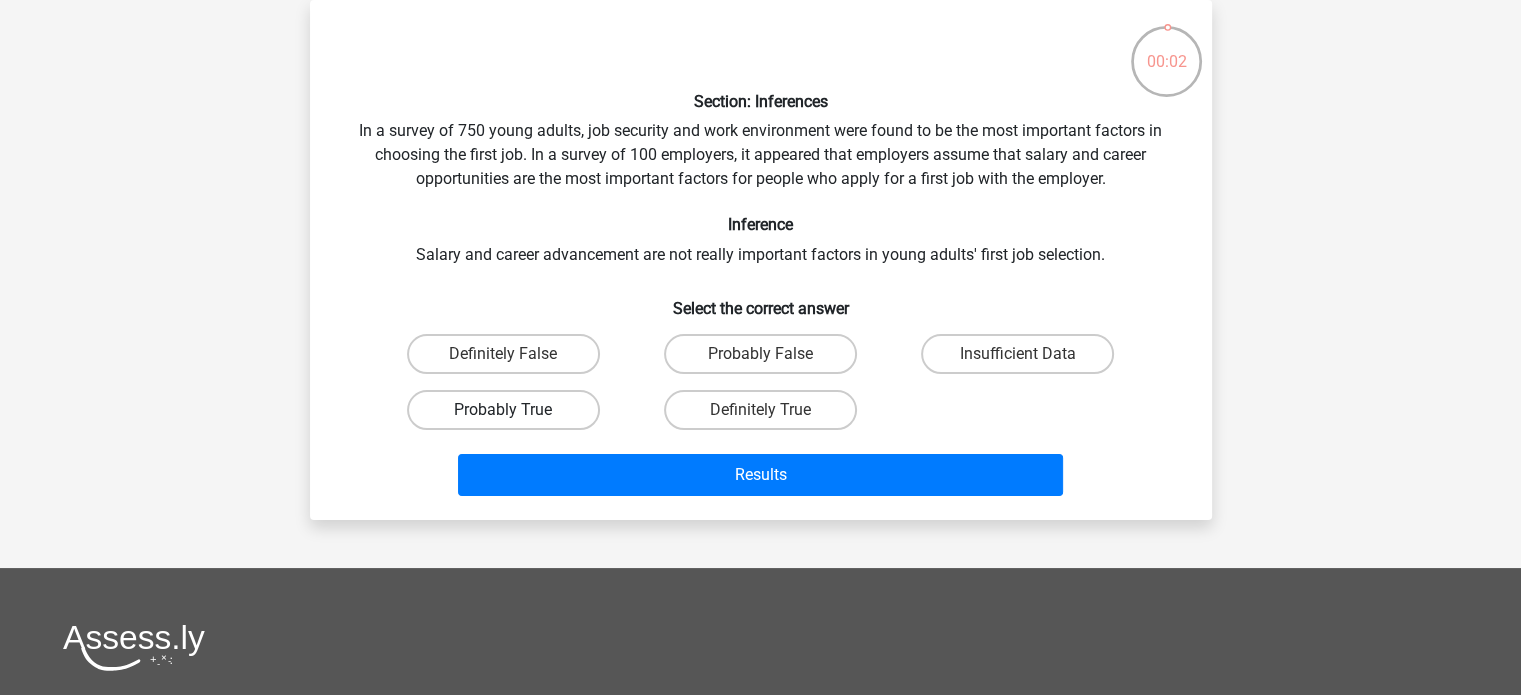 click on "Probably True" at bounding box center [503, 410] 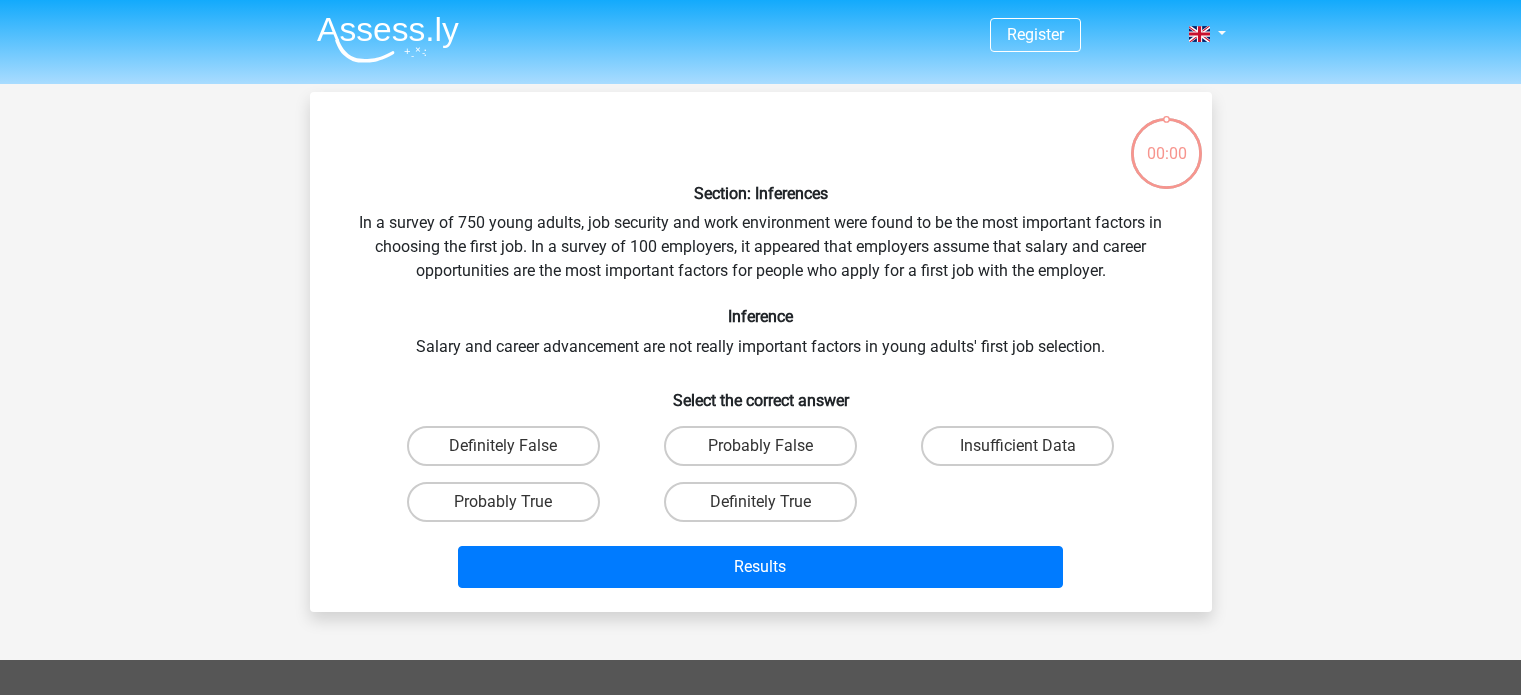 scroll, scrollTop: 92, scrollLeft: 0, axis: vertical 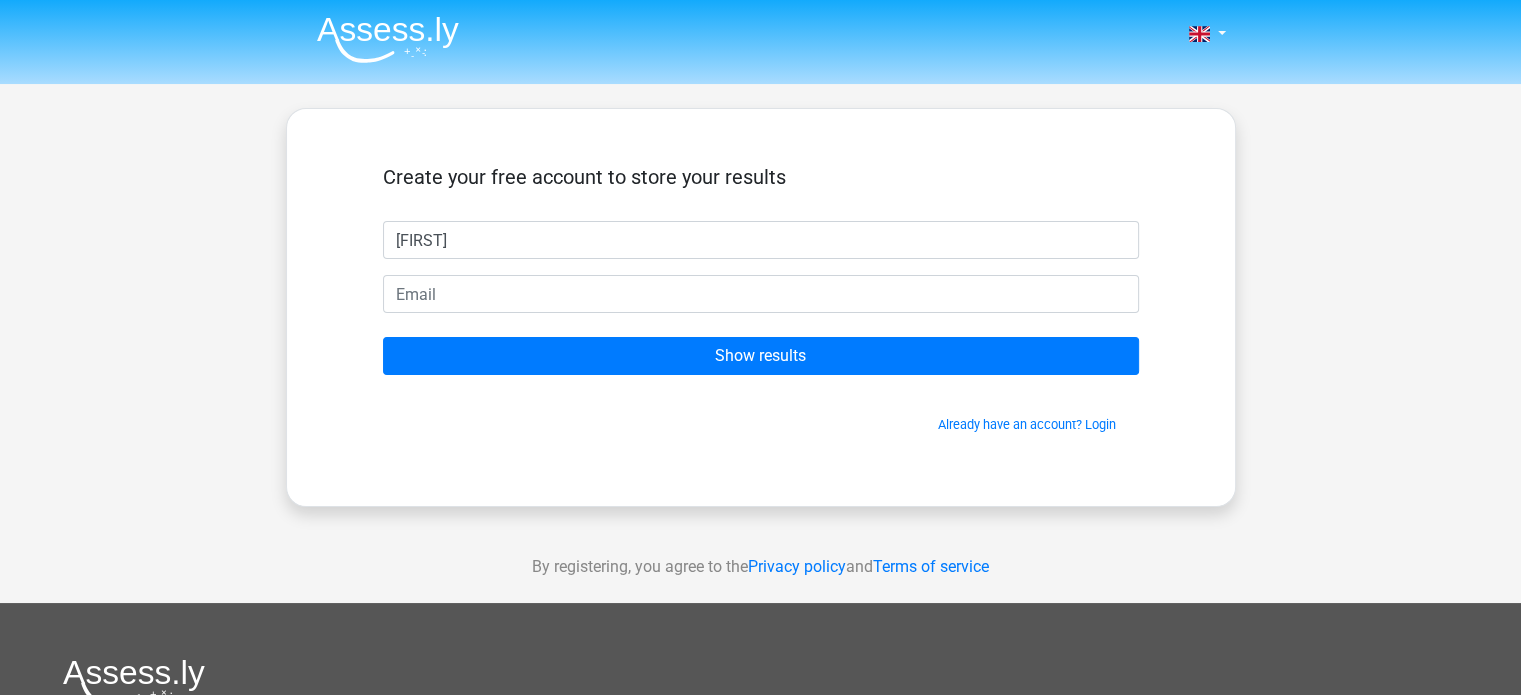 type on "[FIRST]" 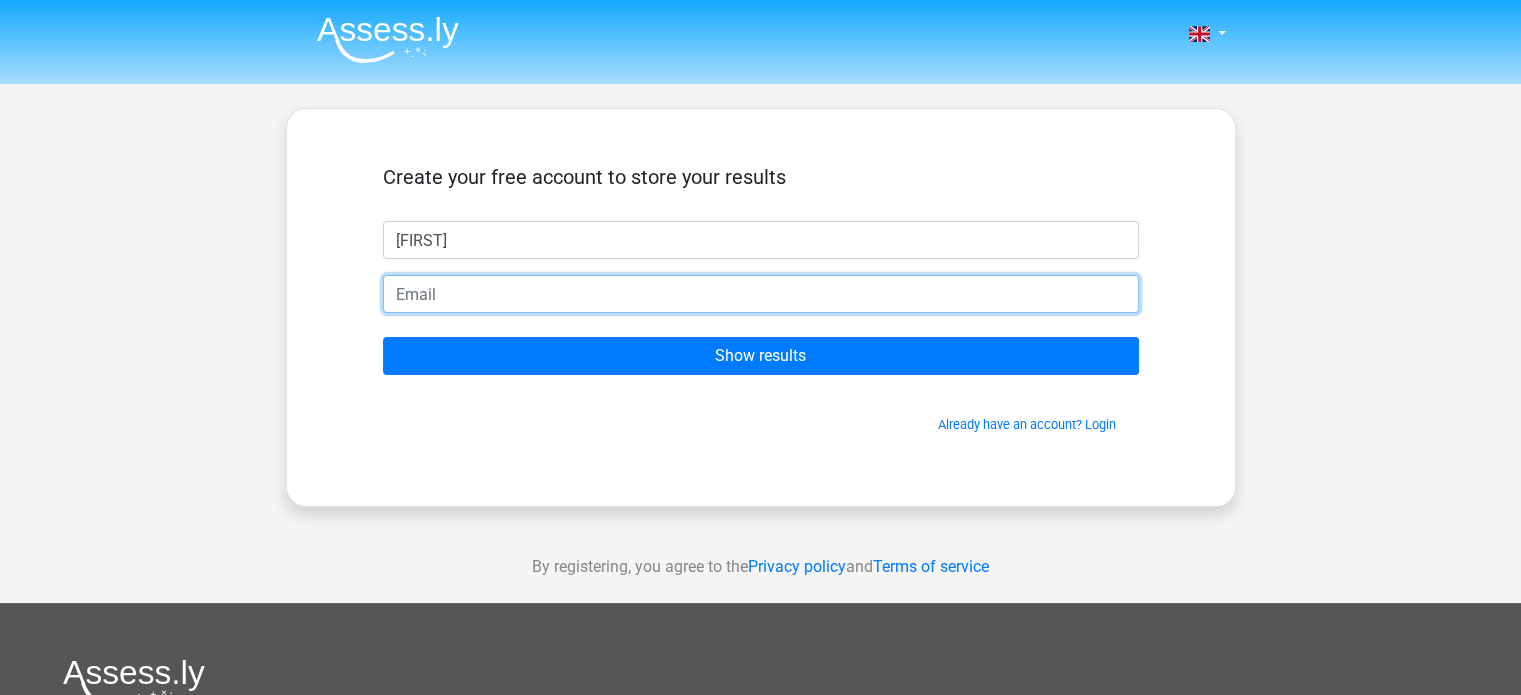 click at bounding box center (761, 294) 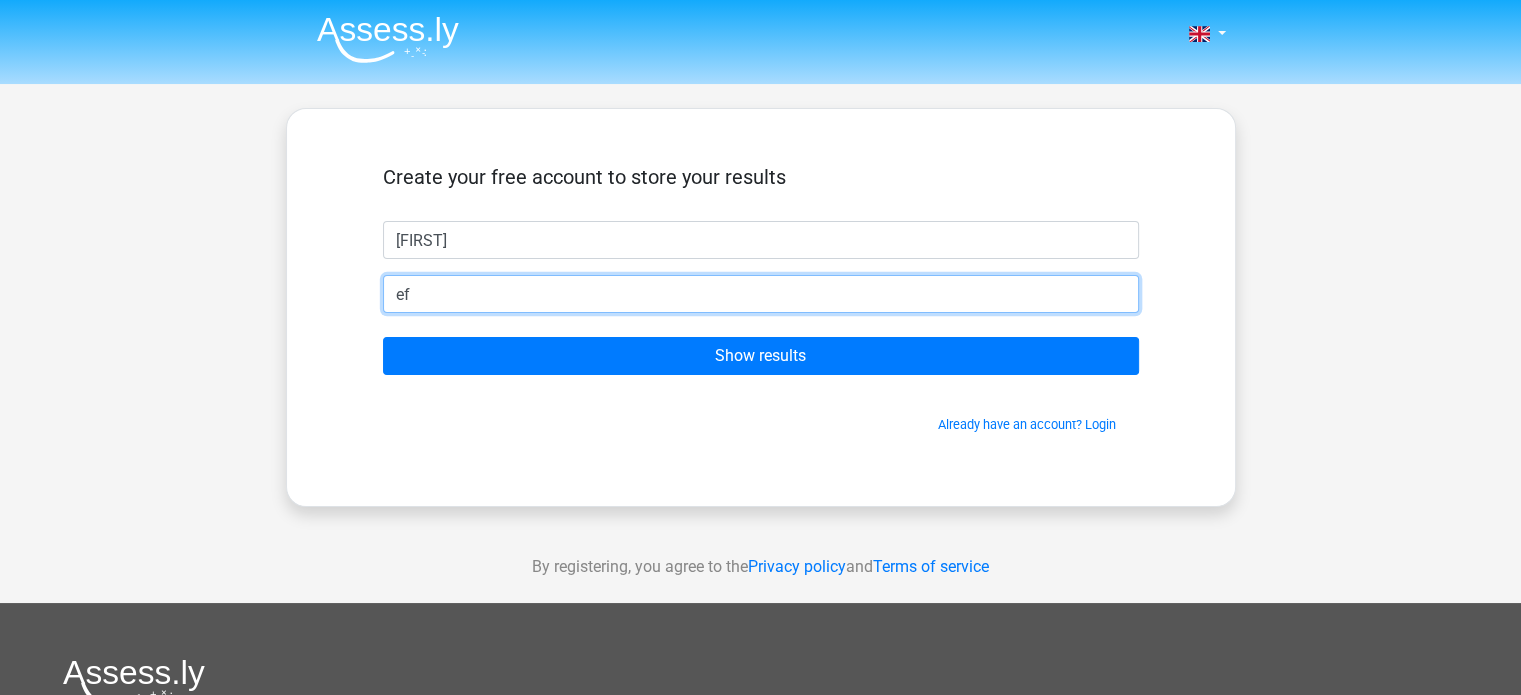 type on "[EMAIL]" 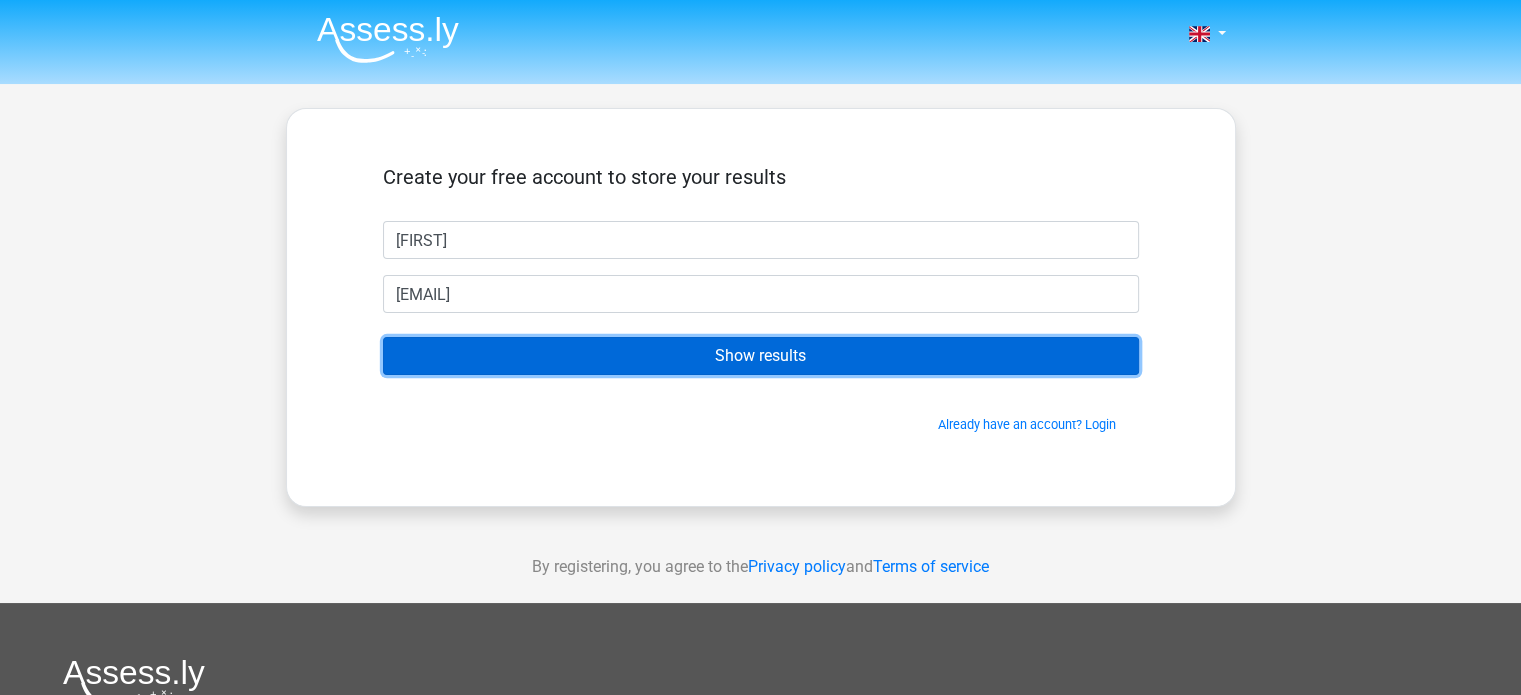 click on "Show results" at bounding box center (761, 356) 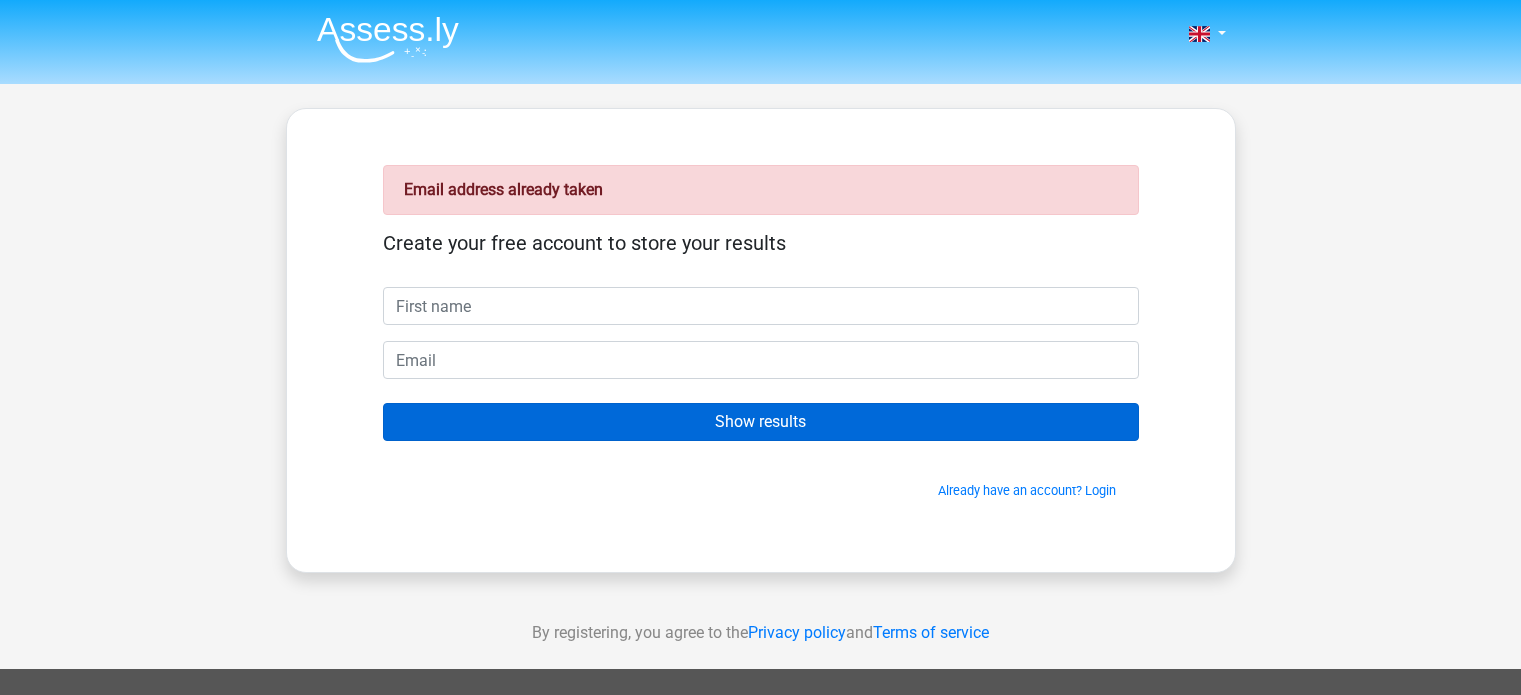 scroll, scrollTop: 0, scrollLeft: 0, axis: both 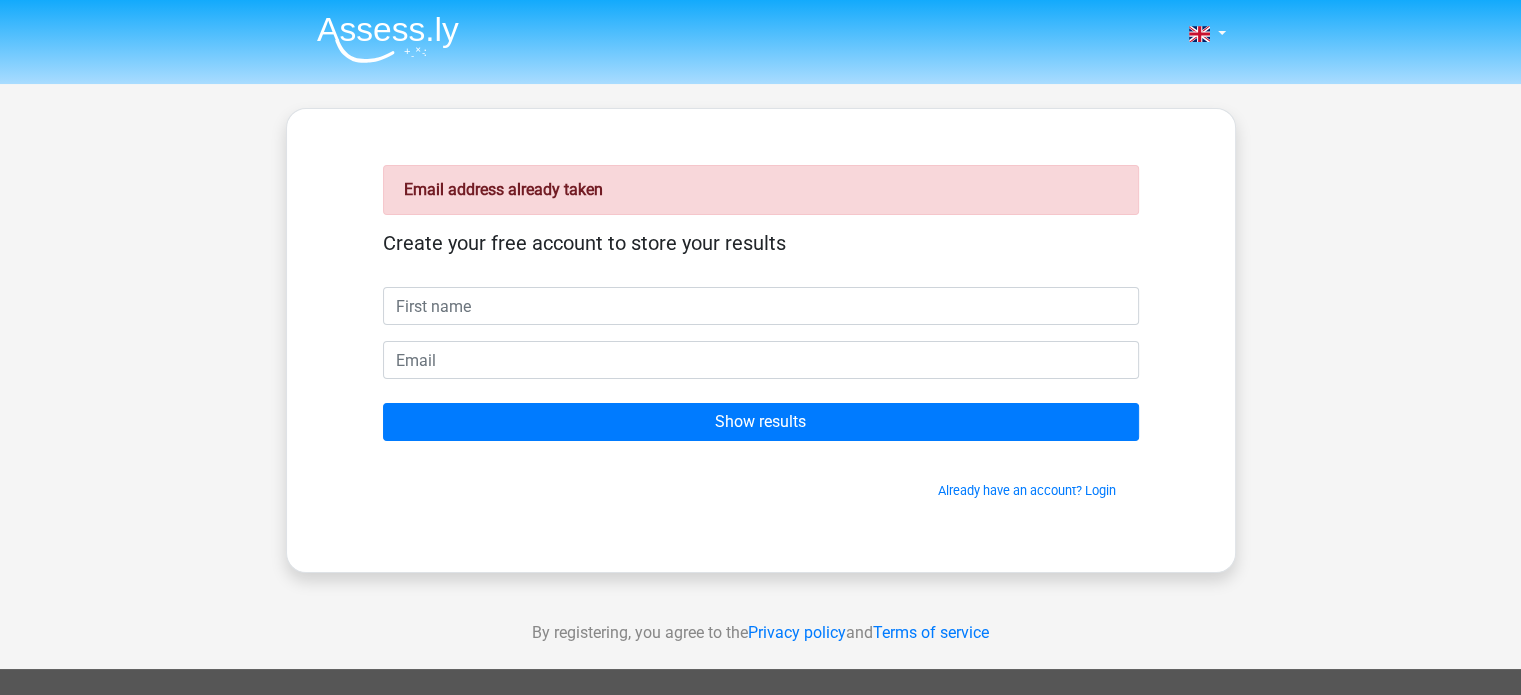 click at bounding box center [761, 306] 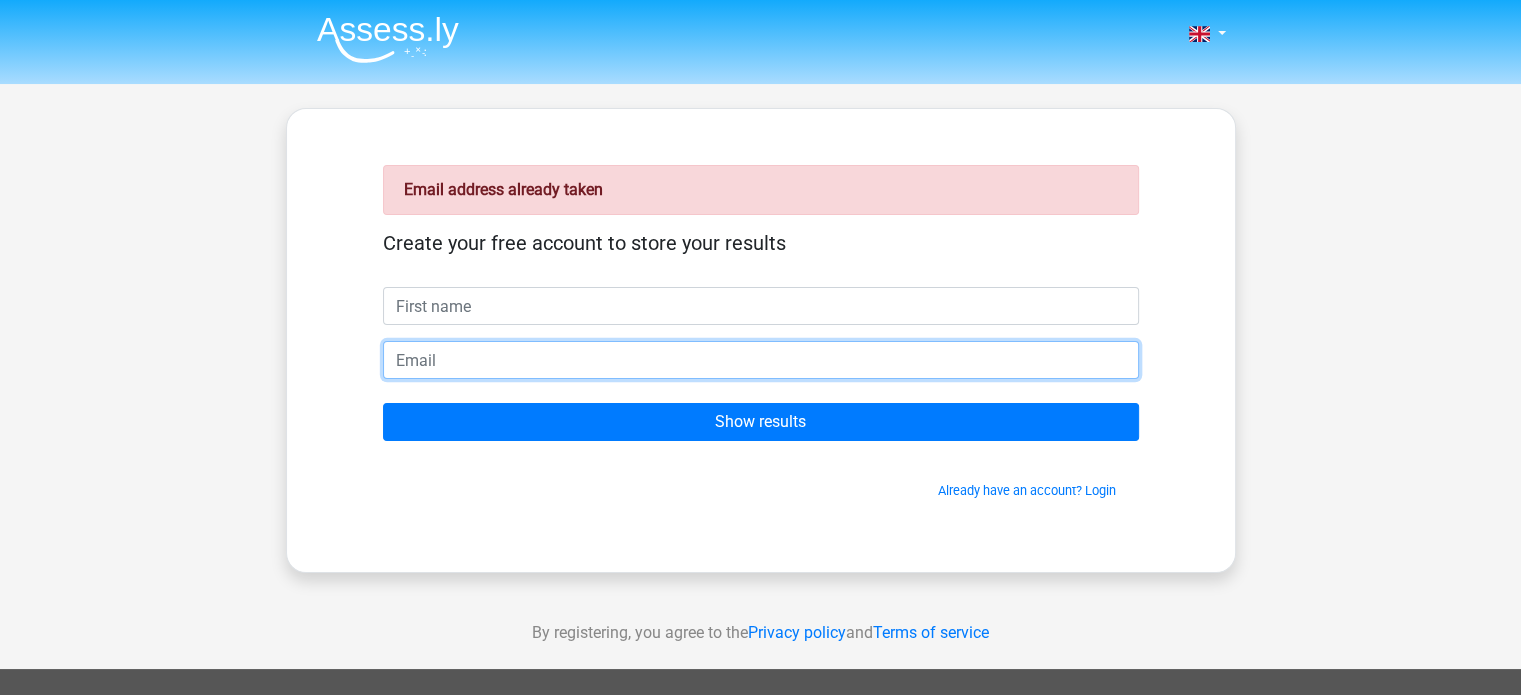 click at bounding box center (761, 360) 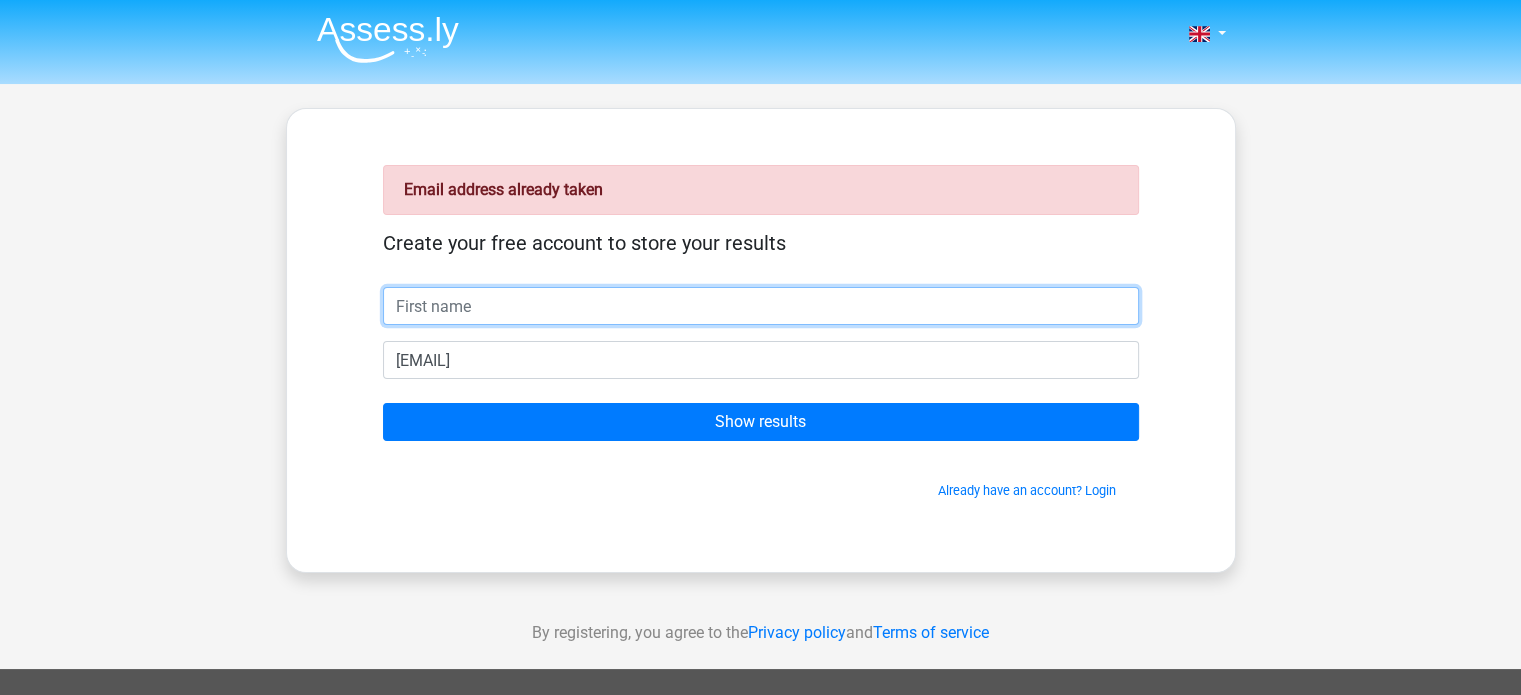 click at bounding box center [761, 306] 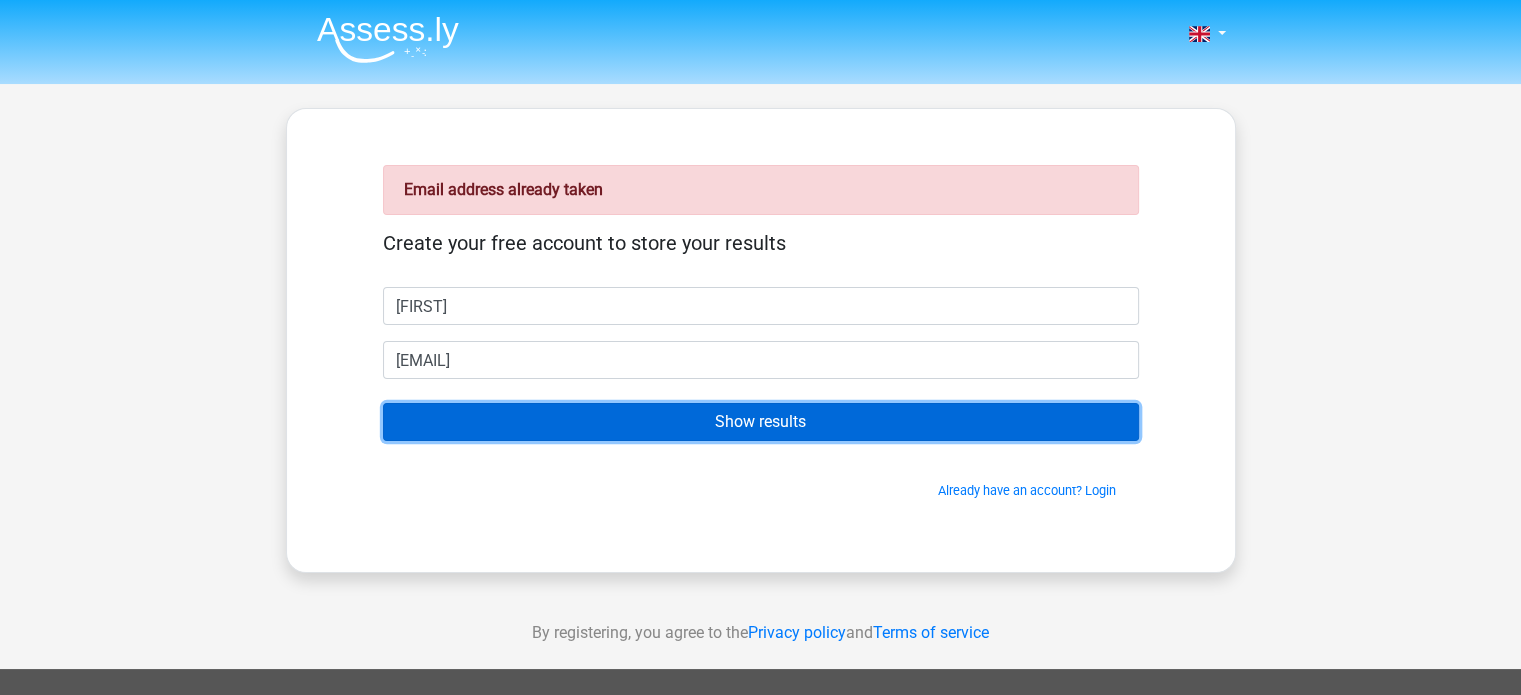 click on "Show results" at bounding box center (761, 422) 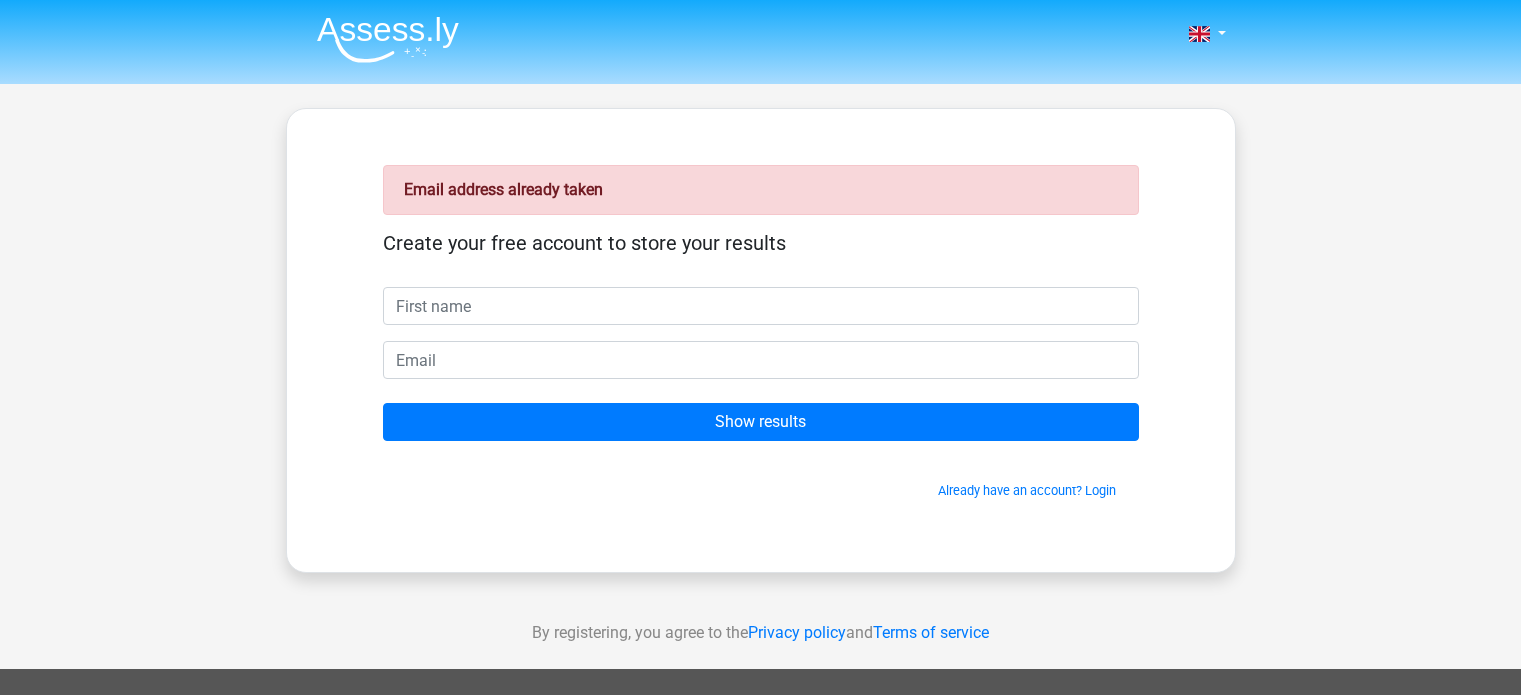 scroll, scrollTop: 0, scrollLeft: 0, axis: both 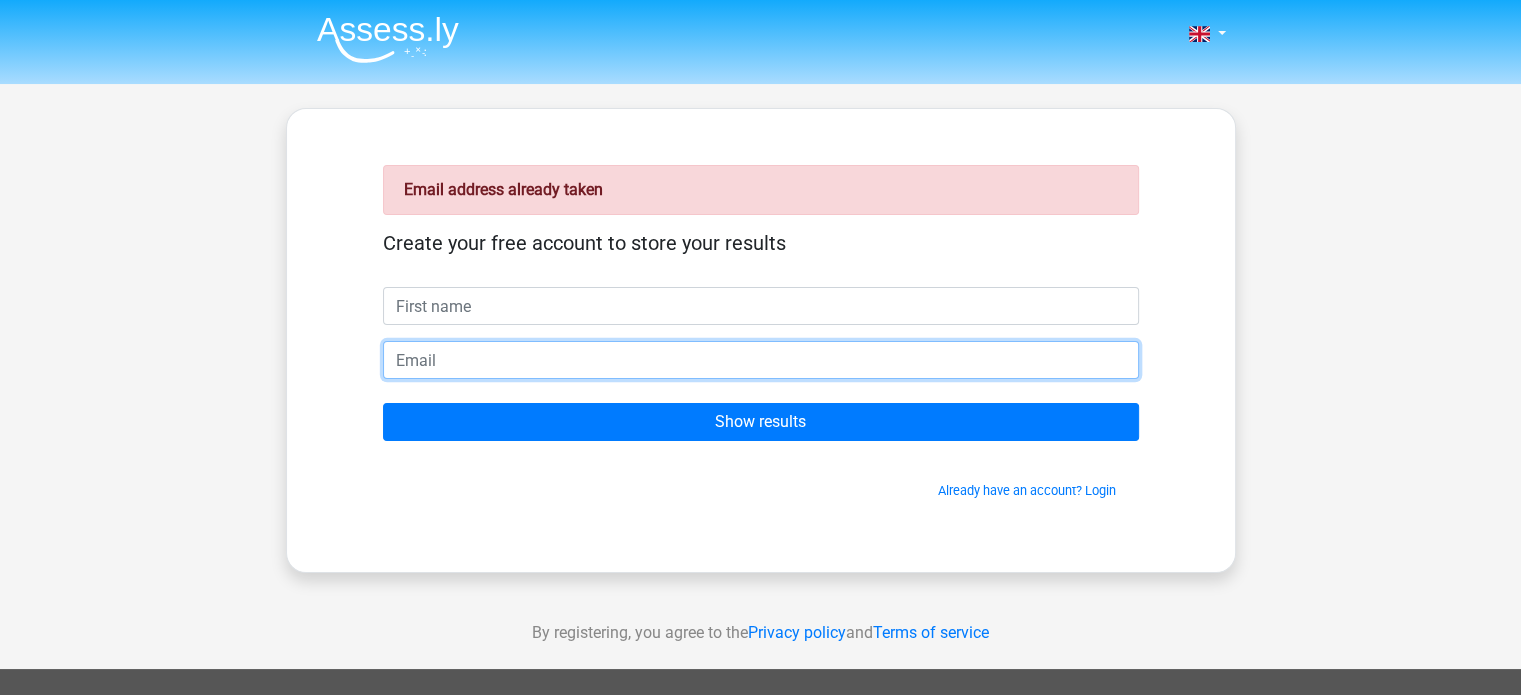 click at bounding box center (761, 360) 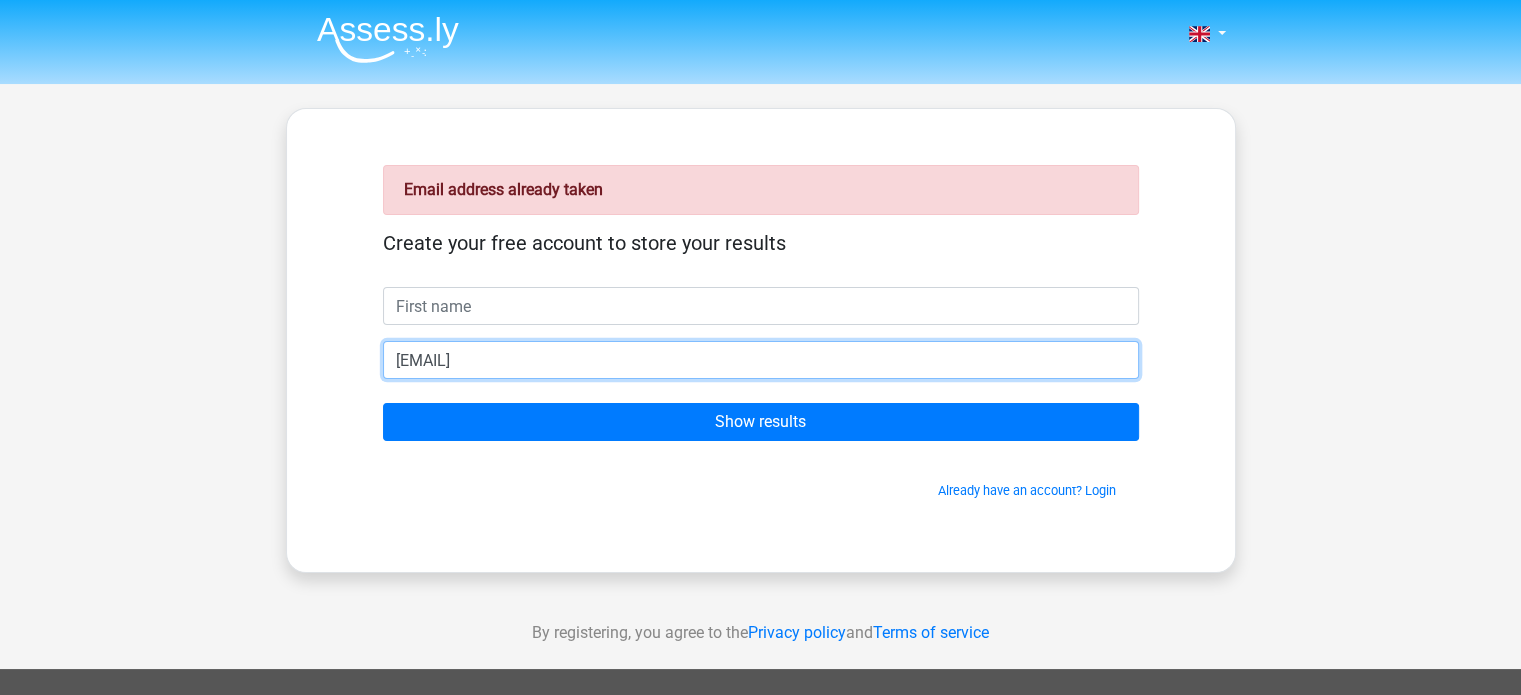 type on "[EMAIL]" 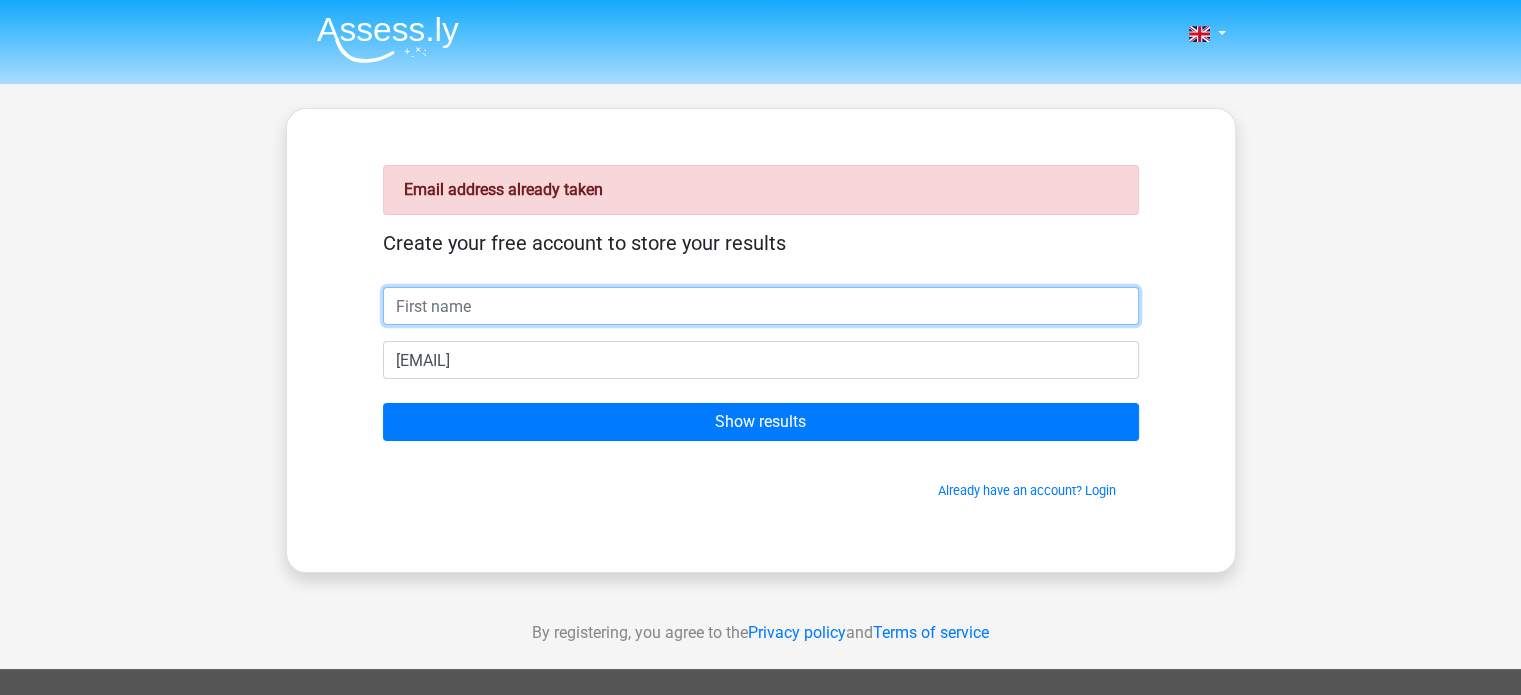 click at bounding box center [761, 306] 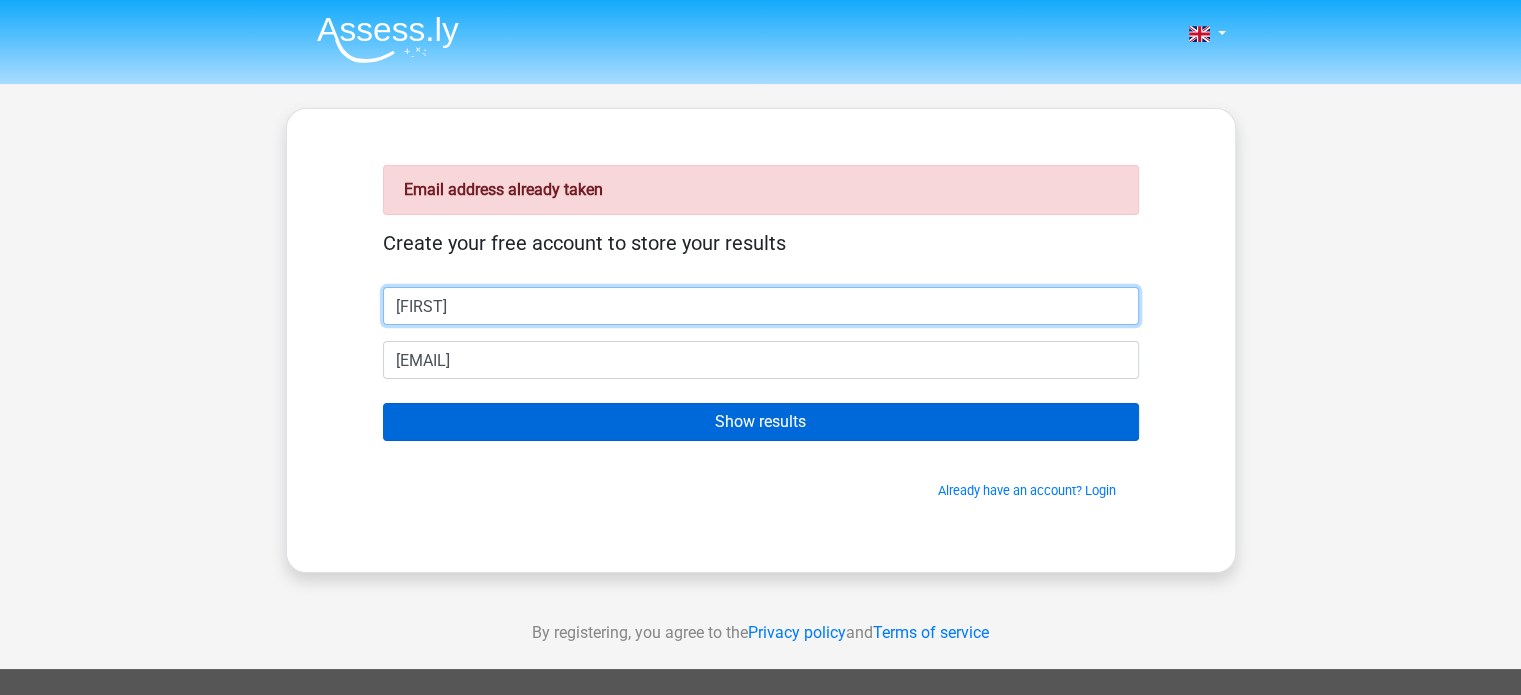 type on "[FIRST]" 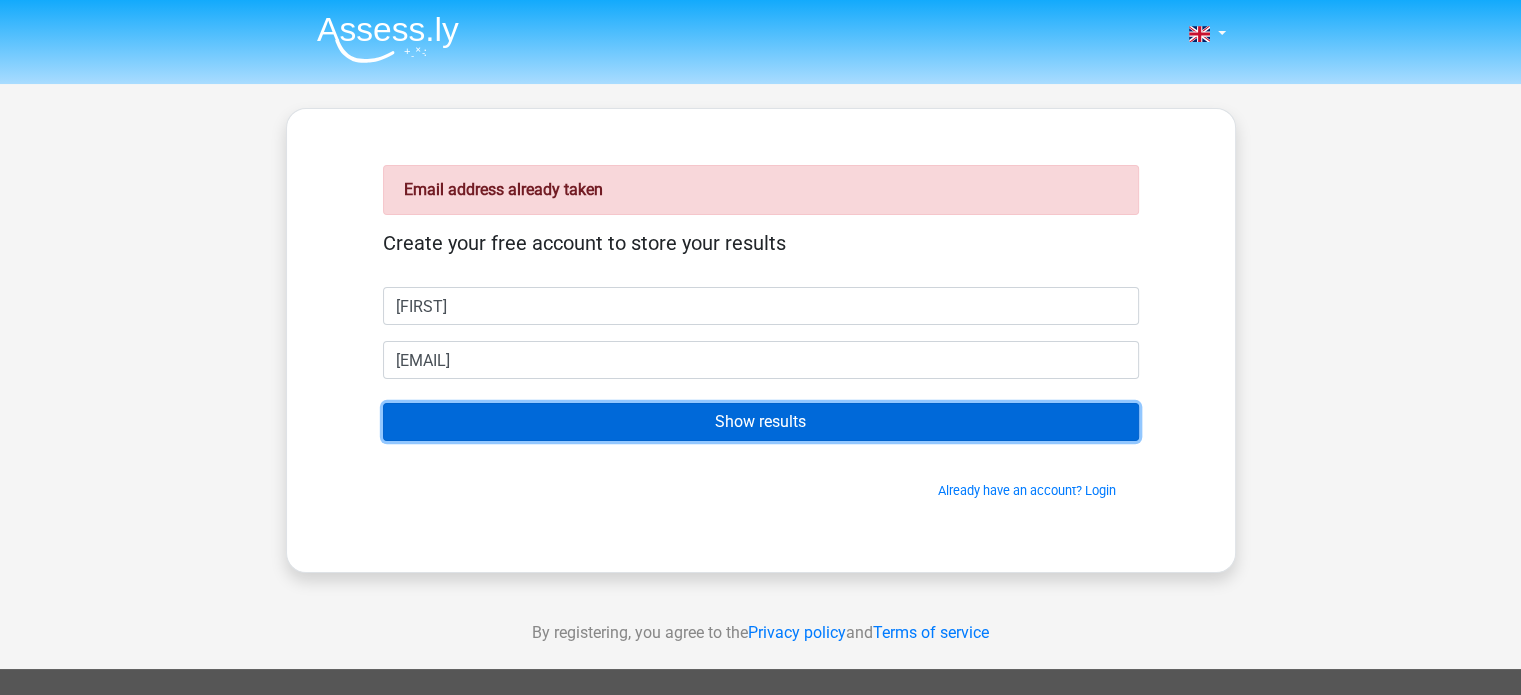 click on "Show results" at bounding box center [761, 422] 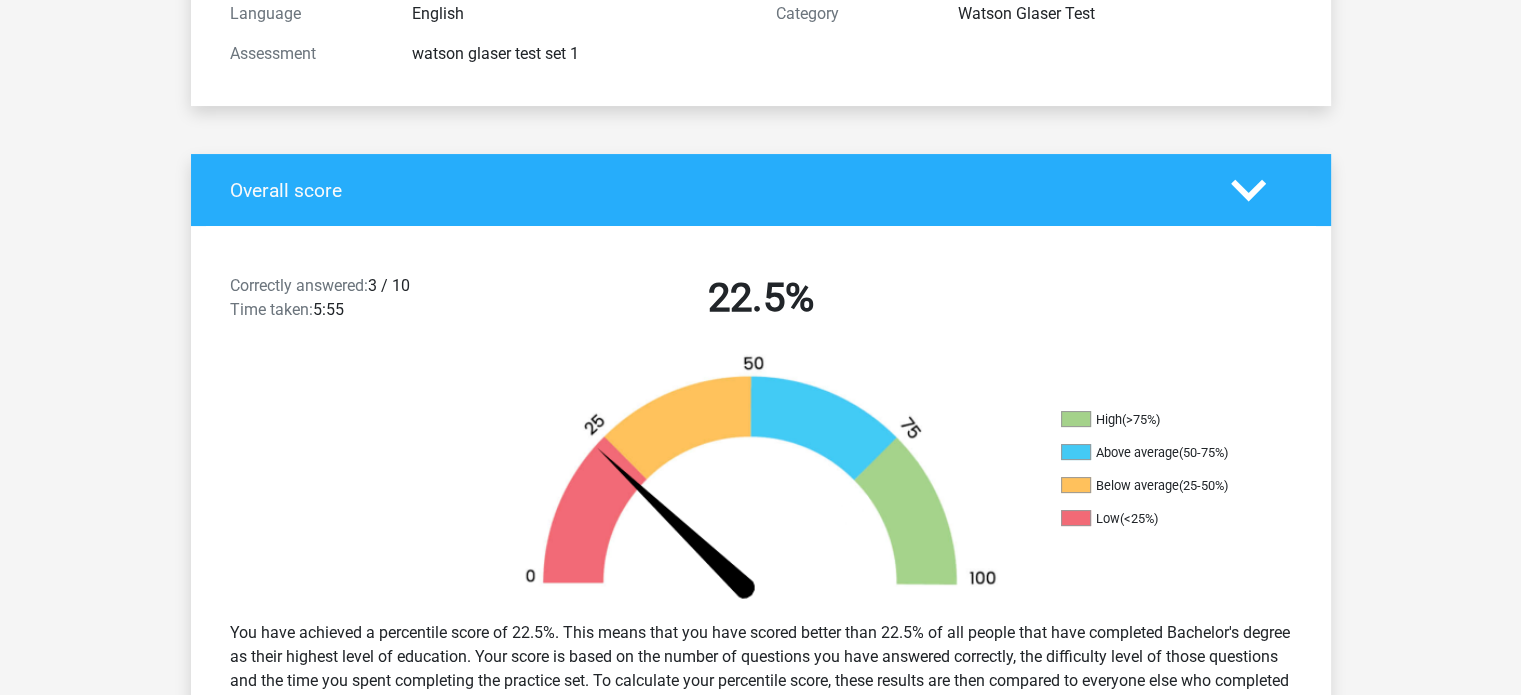 scroll, scrollTop: 264, scrollLeft: 0, axis: vertical 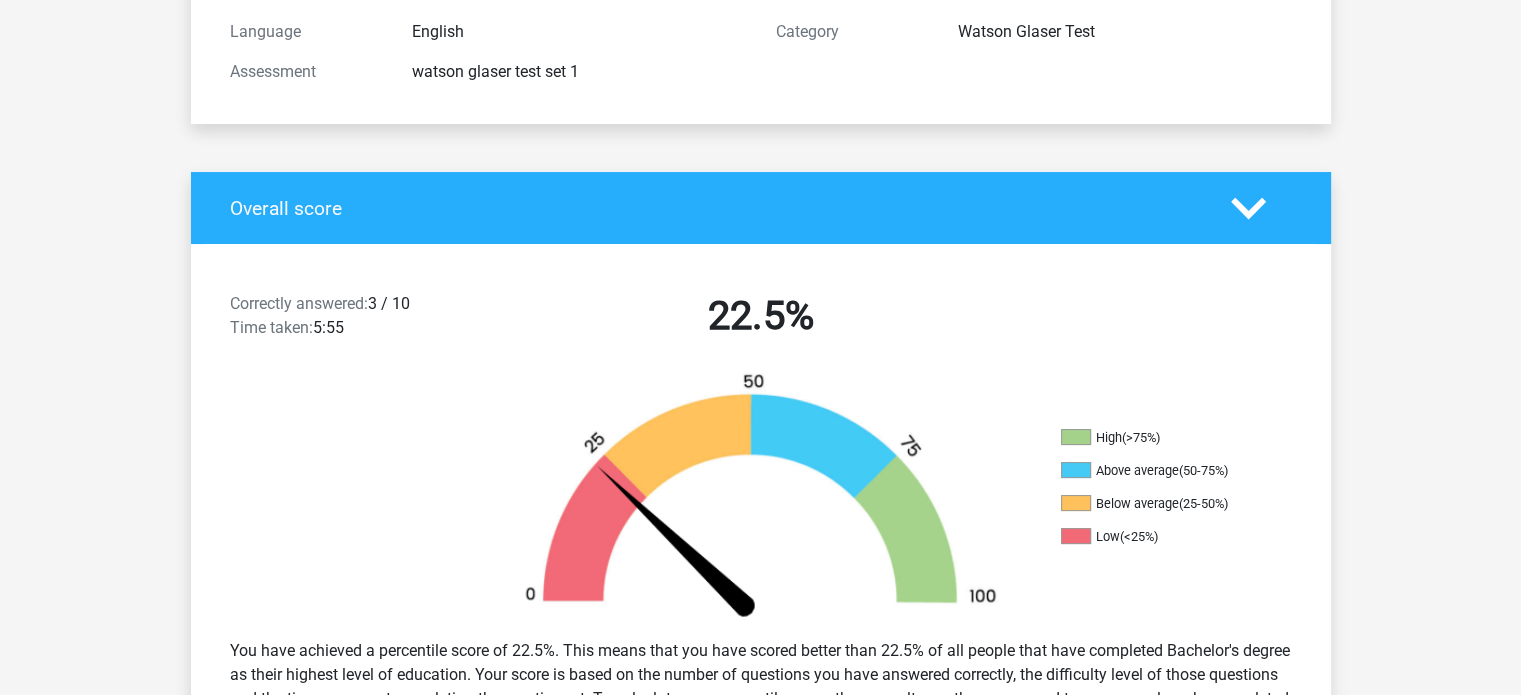 click on "Overall score" at bounding box center (761, 208) 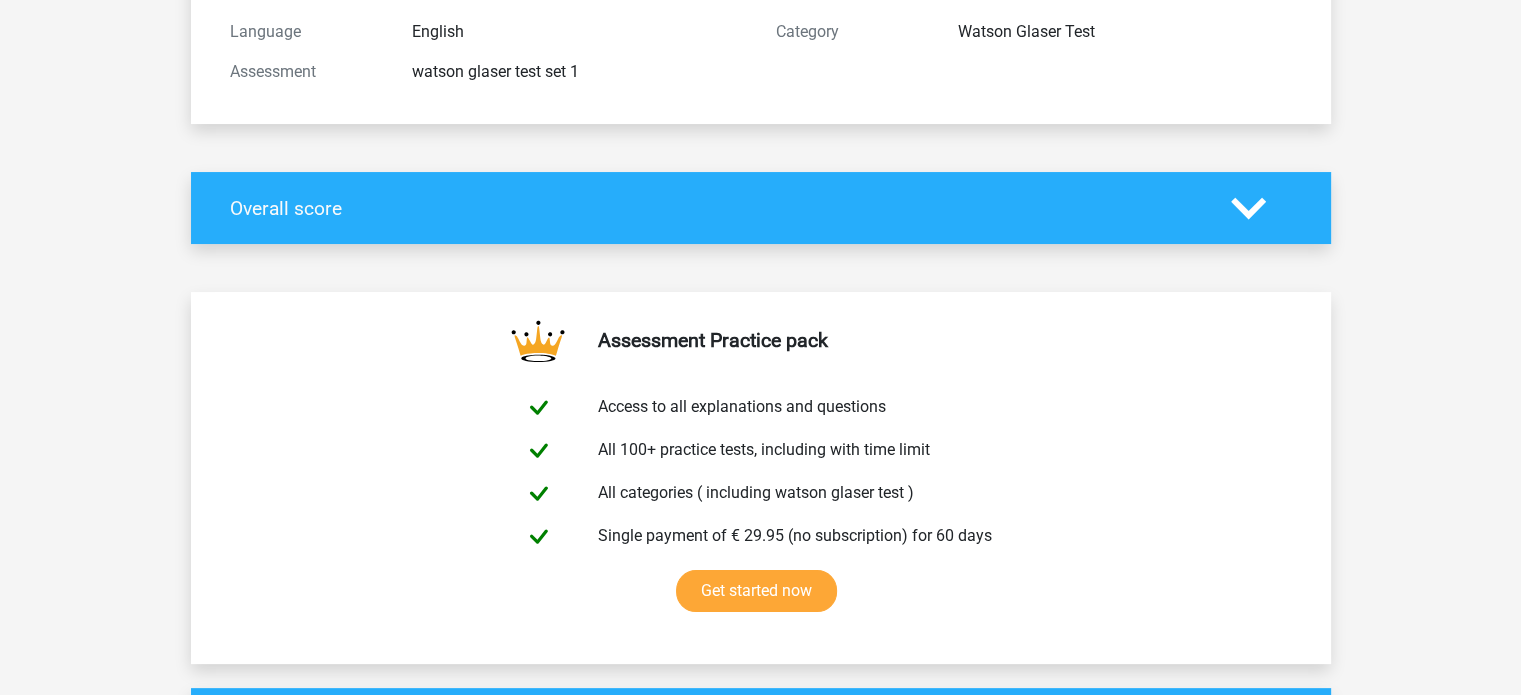 click 